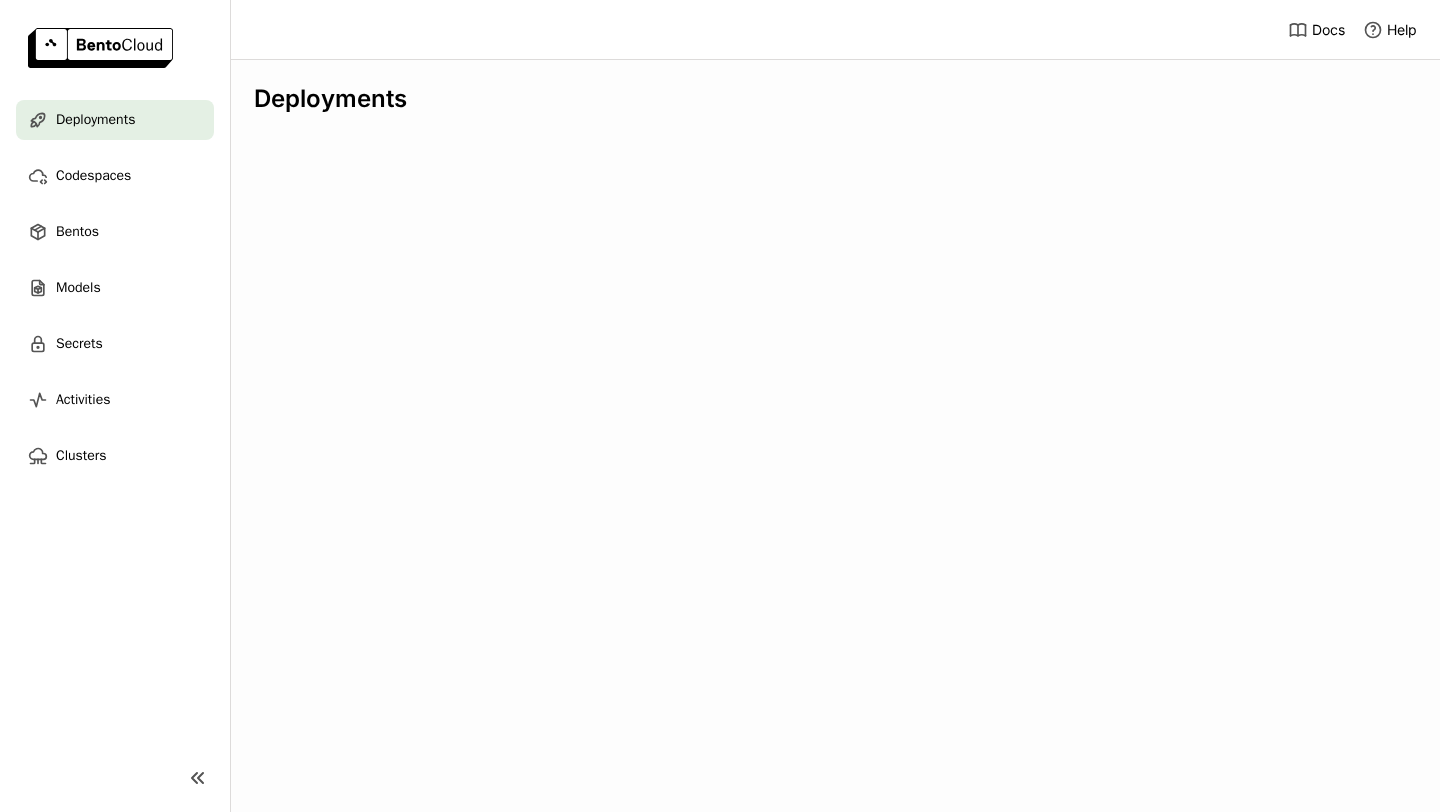 scroll, scrollTop: 0, scrollLeft: 0, axis: both 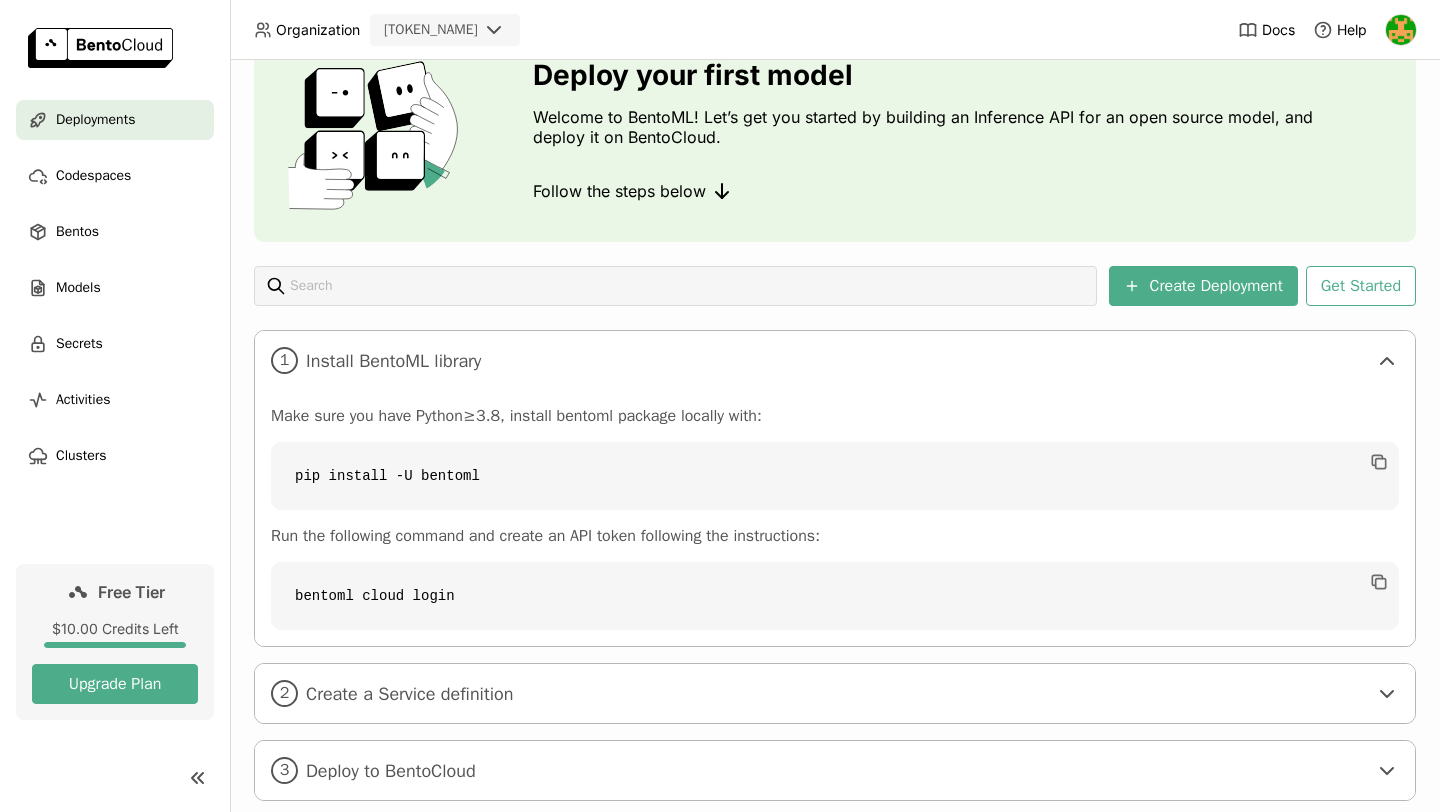 click at bounding box center [1401, 30] 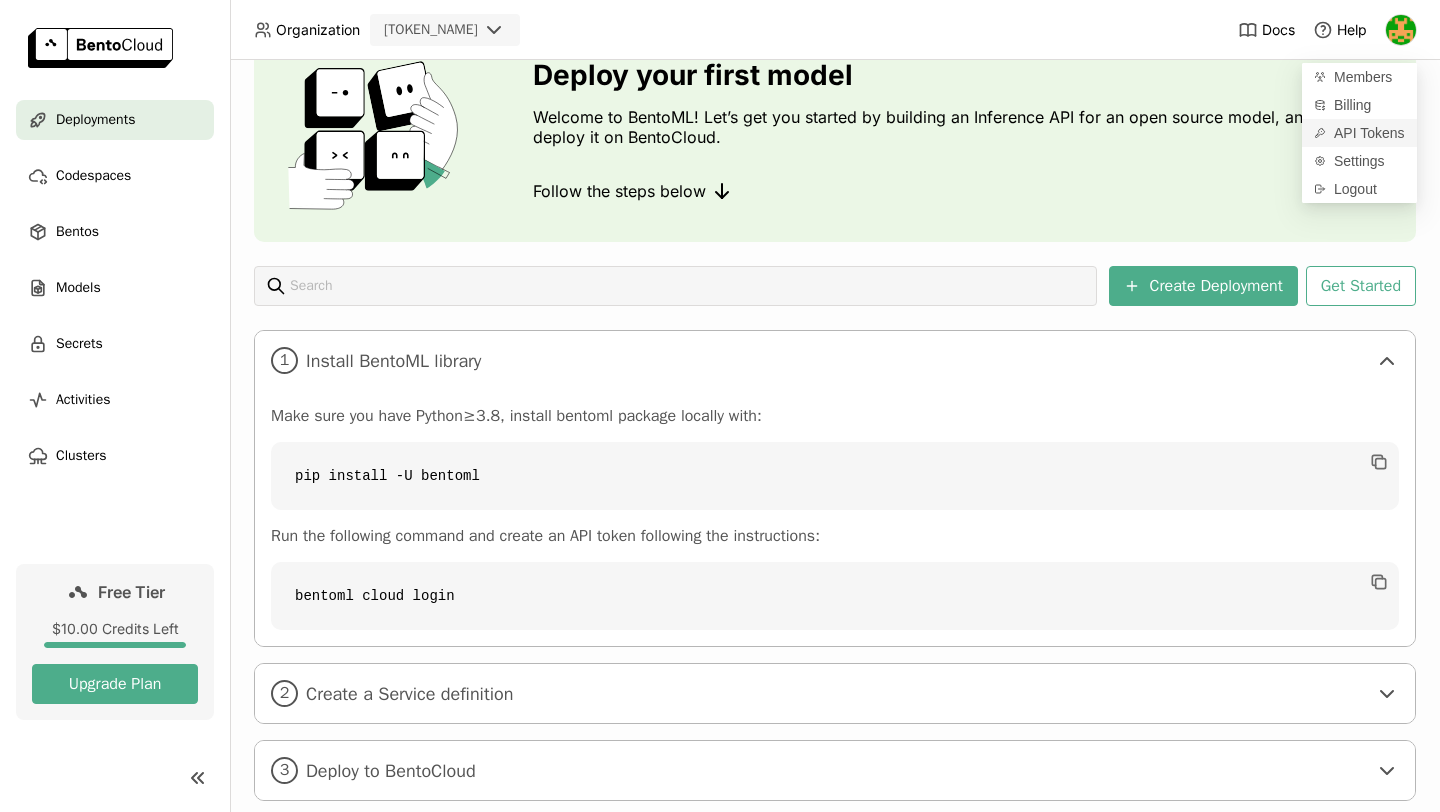 click on "API Tokens" at bounding box center (1359, 133) 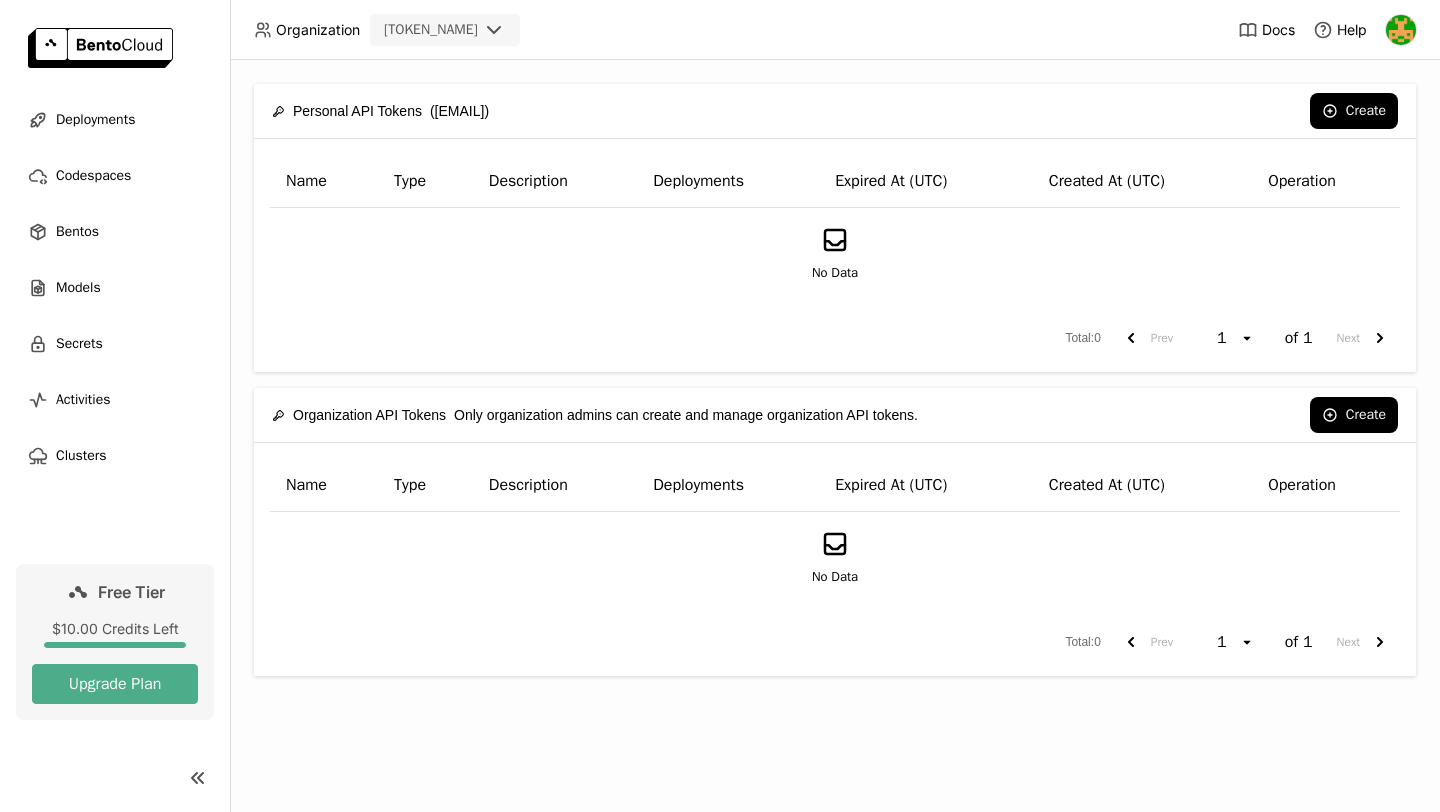 click on "Deployments Codespaces Bentos Models Secrets Activities Clusters" at bounding box center (115, 288) 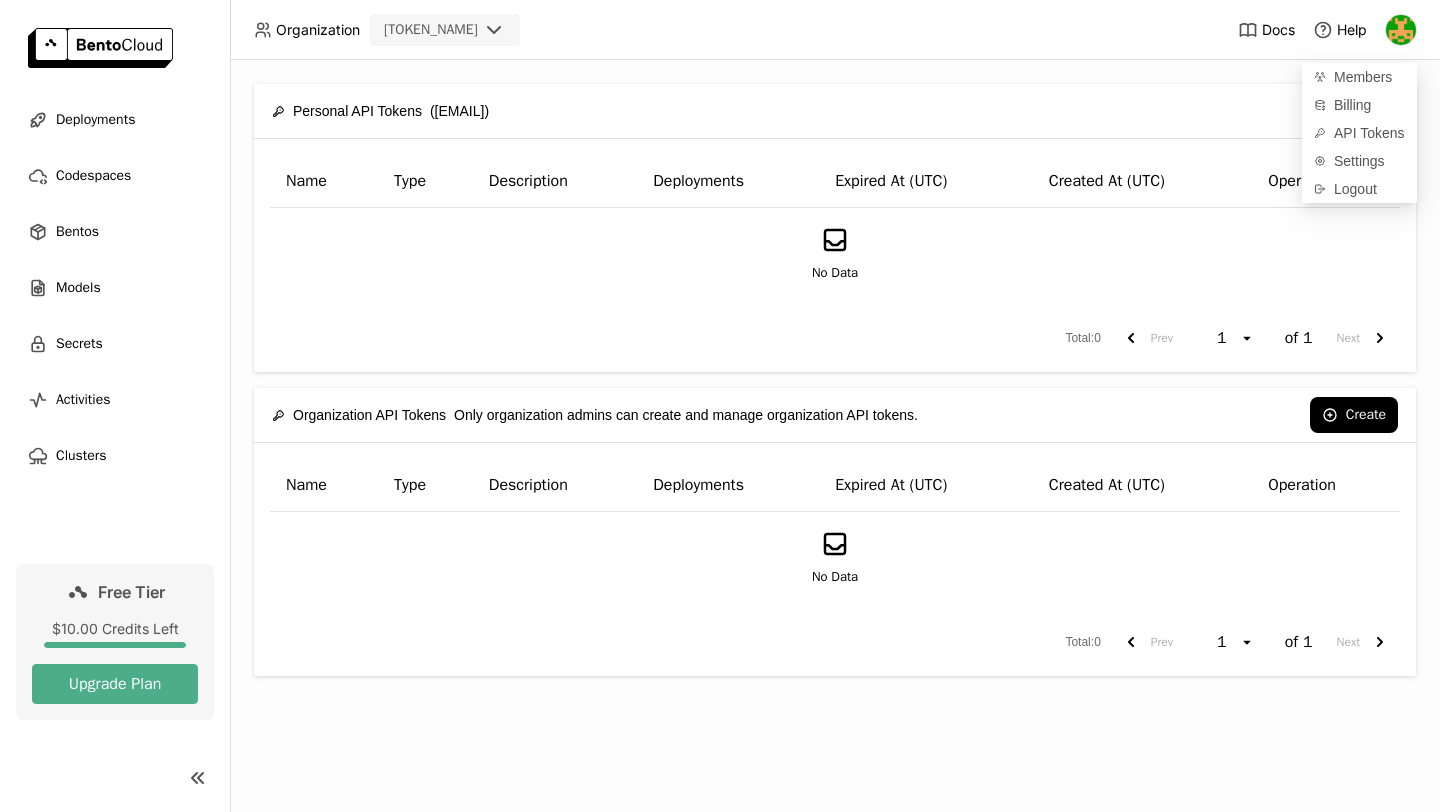 click on "Docs Help" at bounding box center [1327, 29] 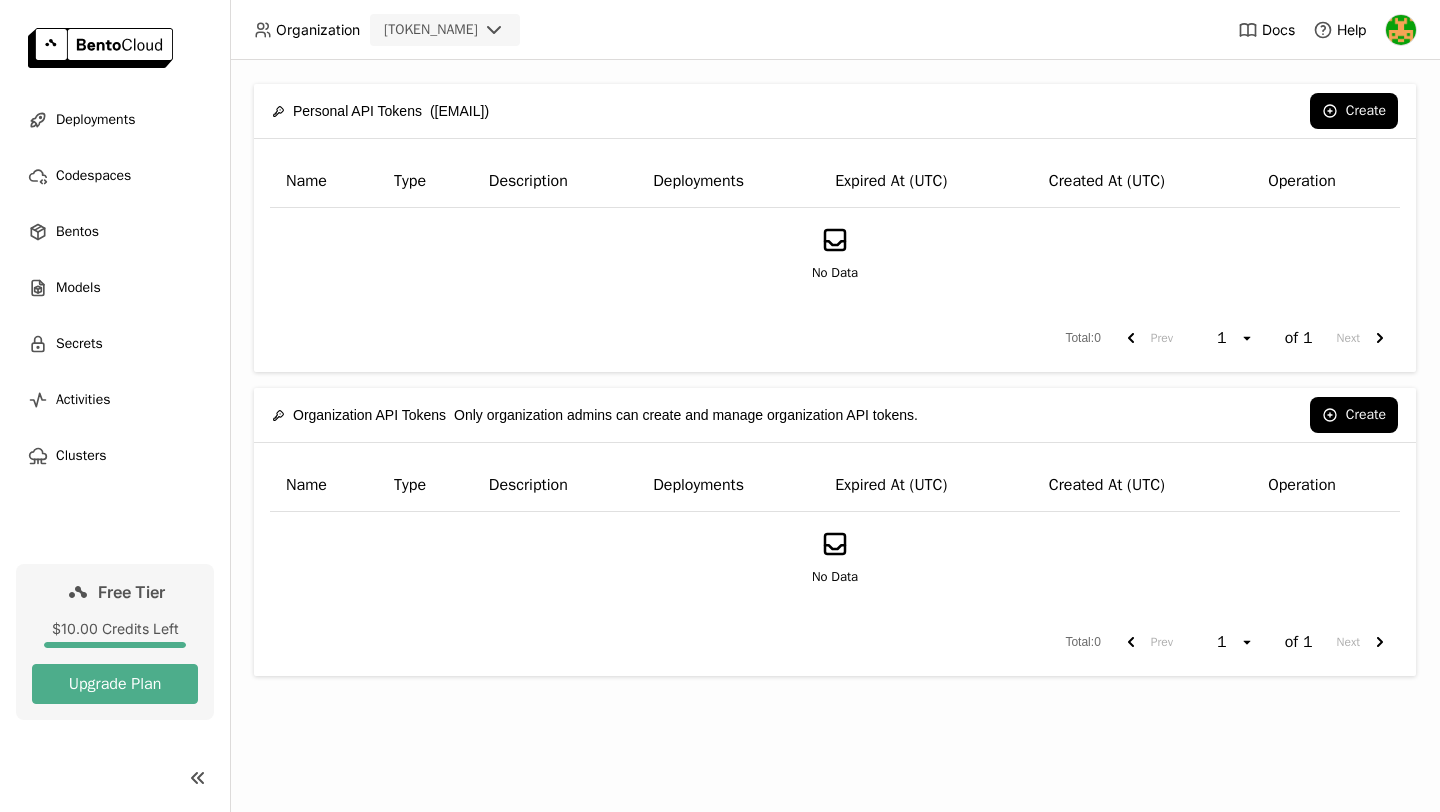 click at bounding box center [1401, 30] 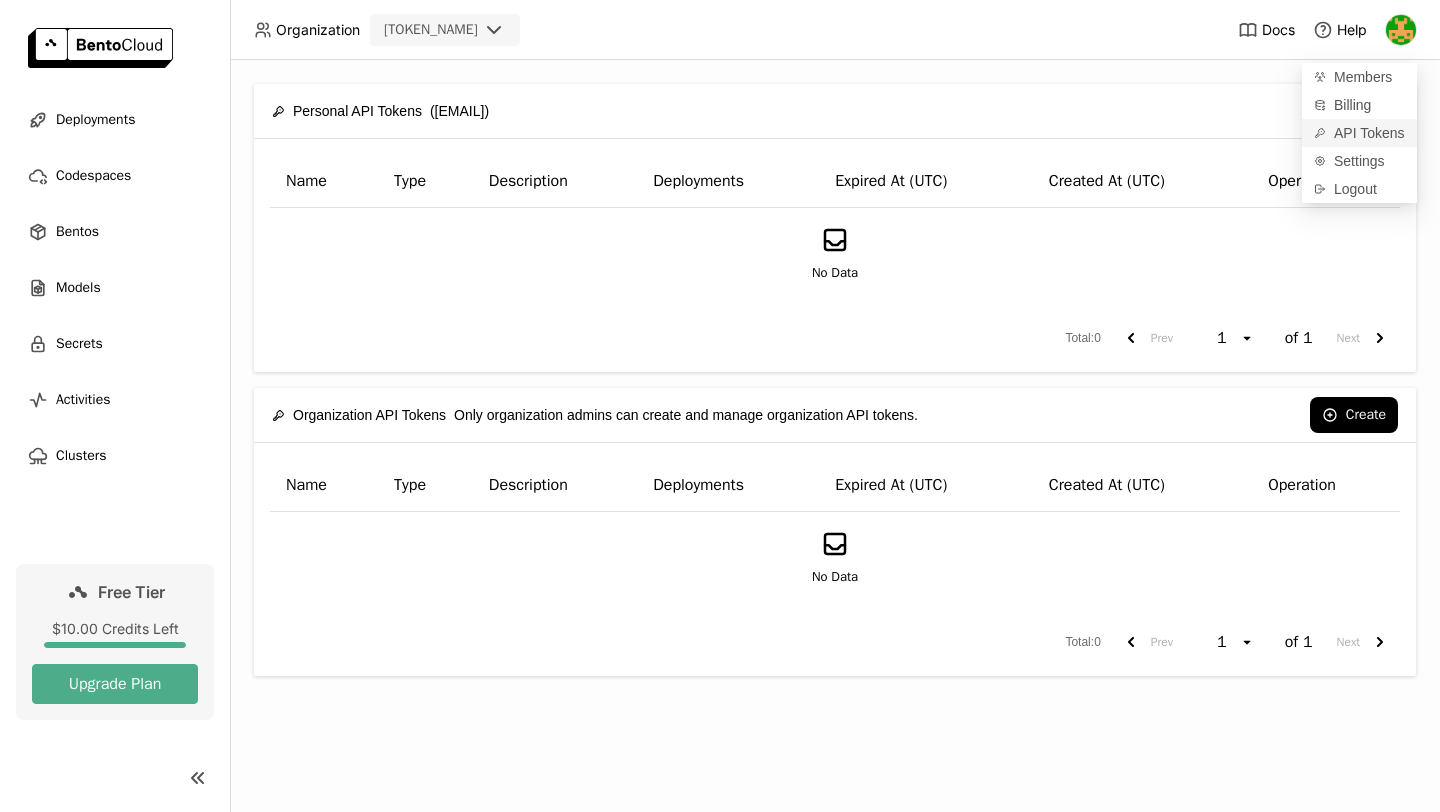 click on "API Tokens" at bounding box center [1369, 133] 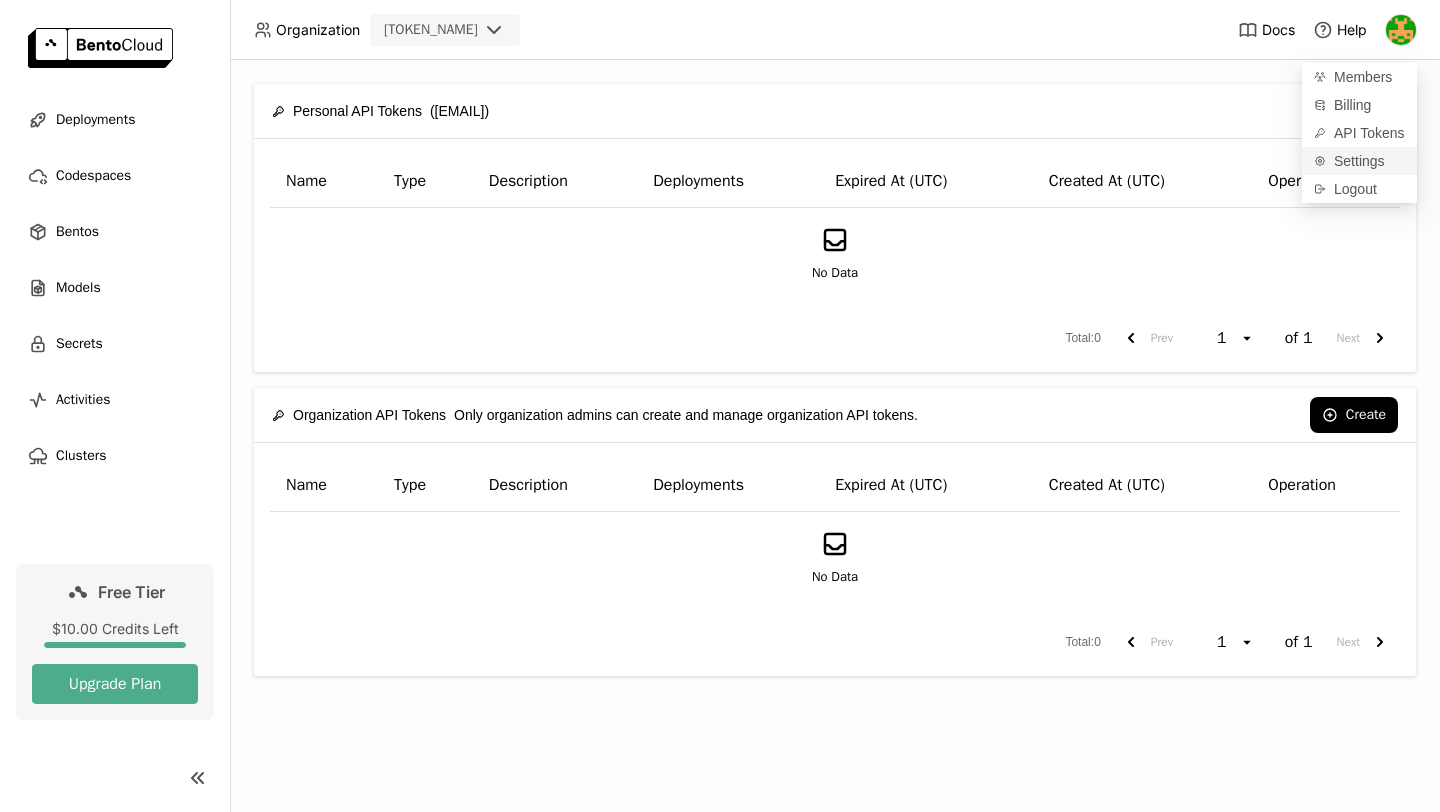 click on "Settings" at bounding box center [1359, 161] 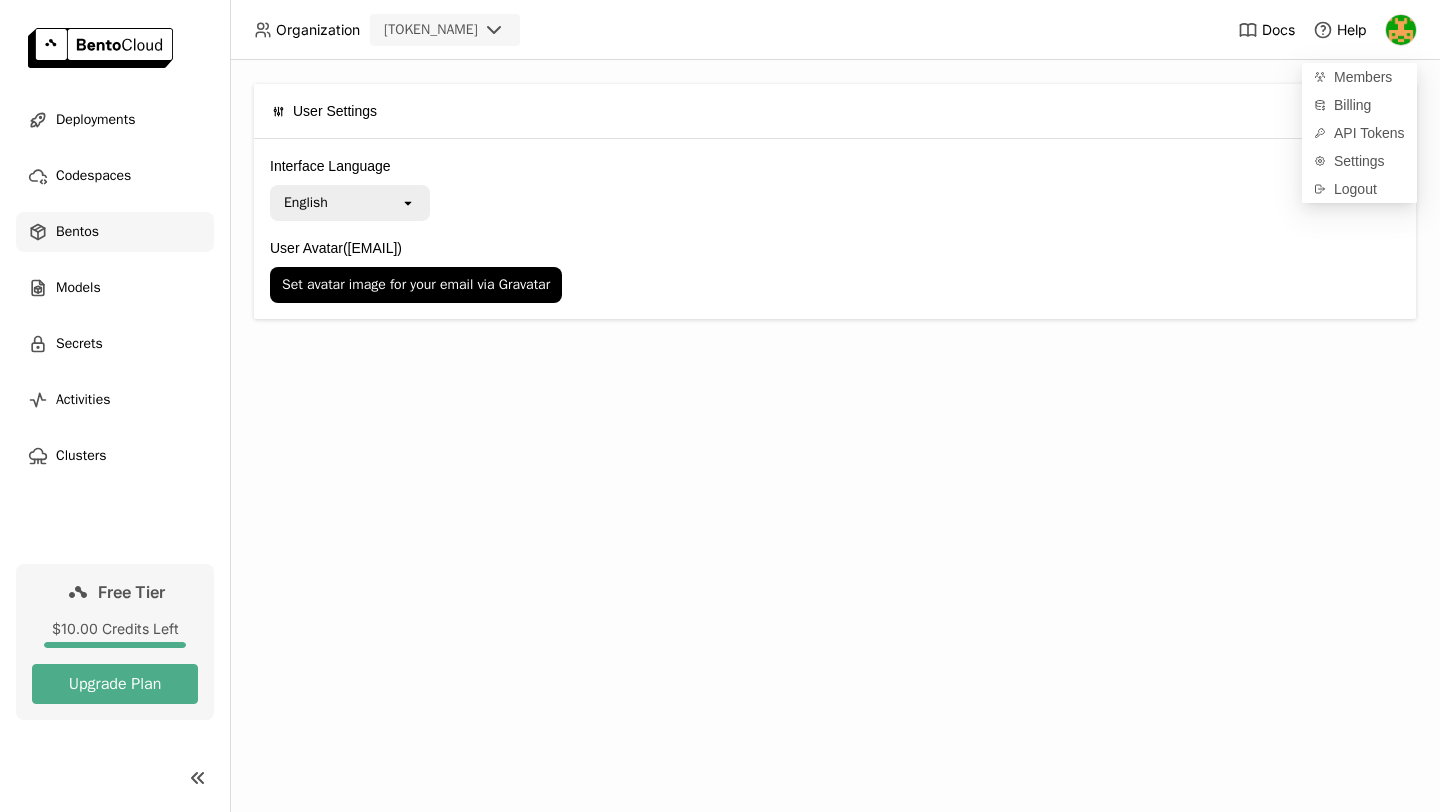 click on "Bentos" at bounding box center (115, 232) 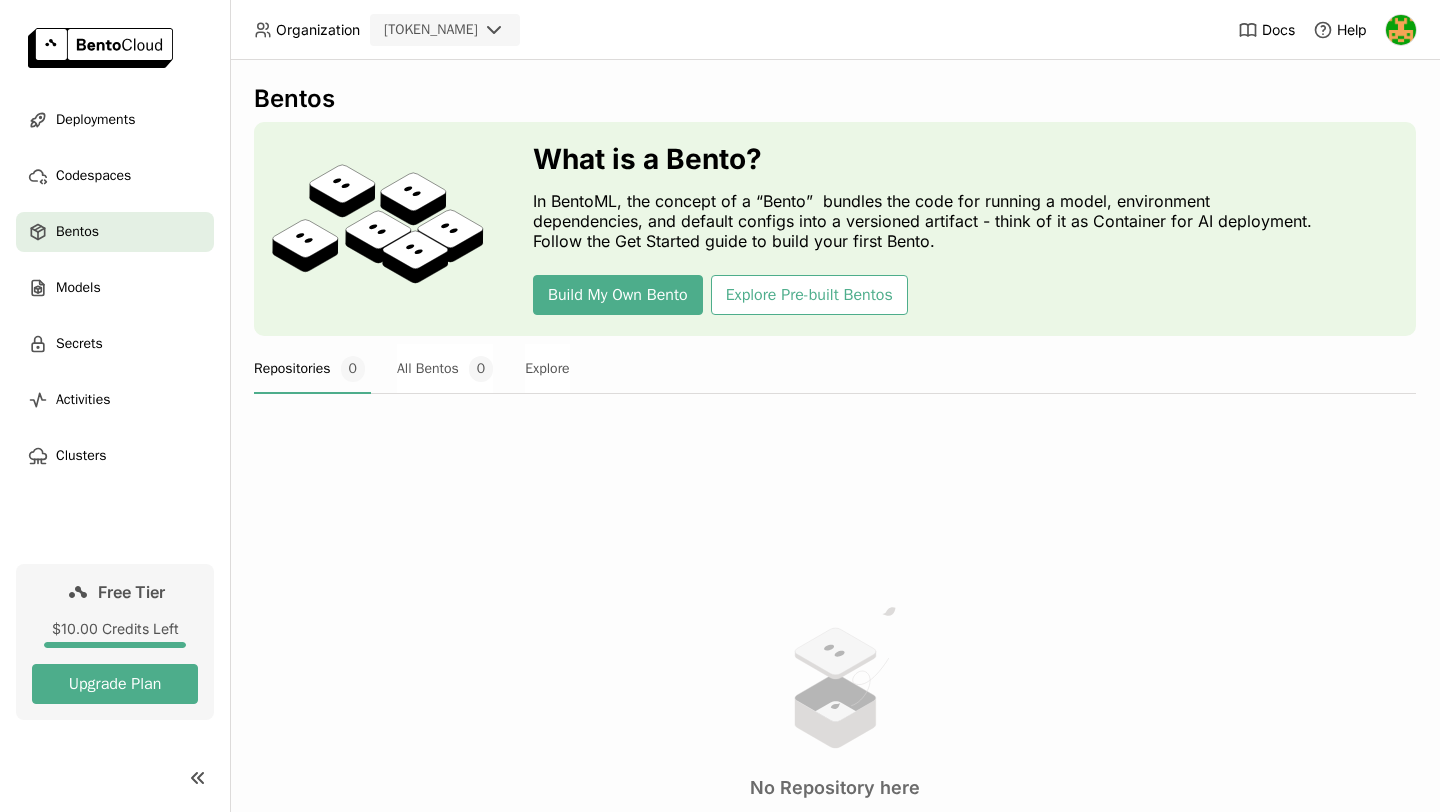 click at bounding box center (1401, 30) 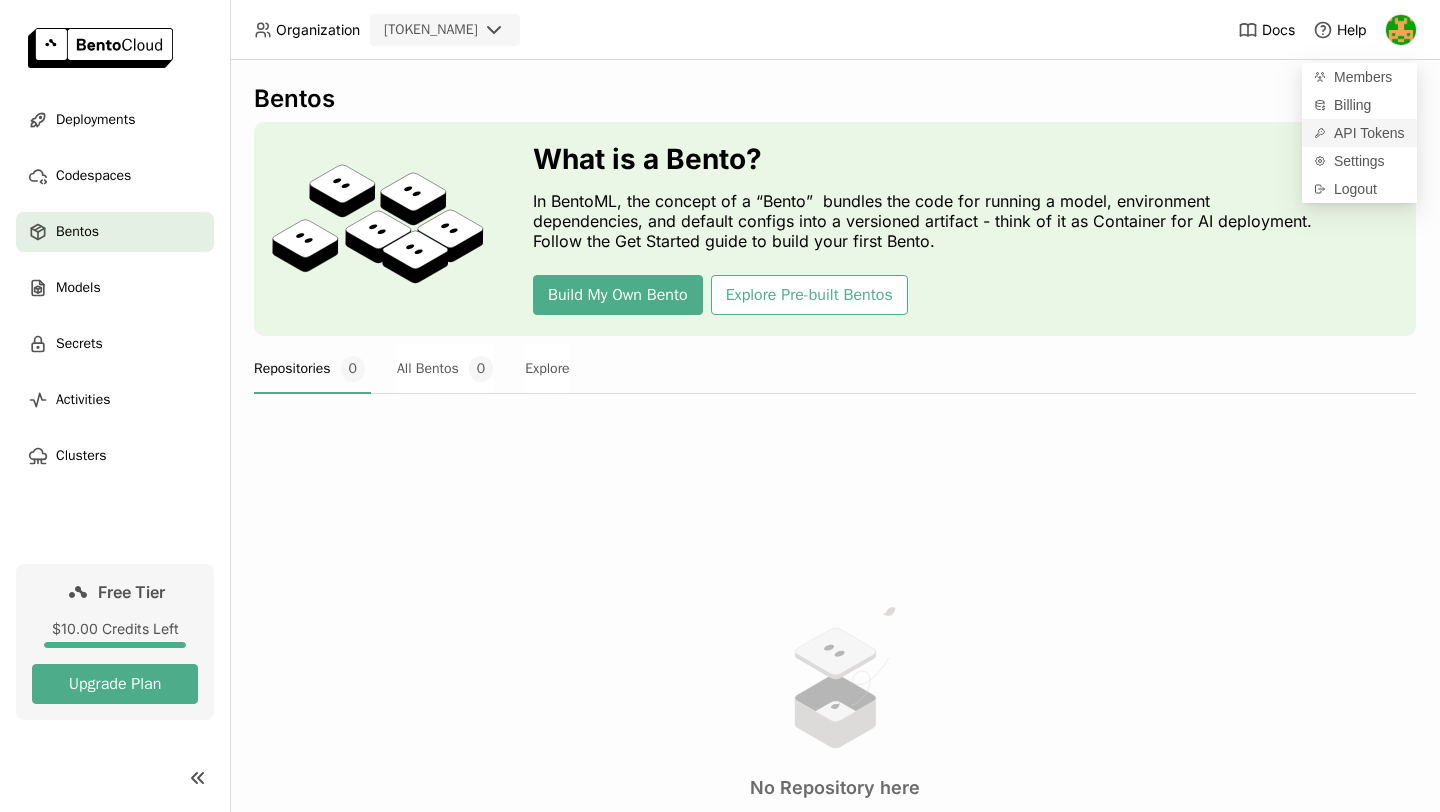 click 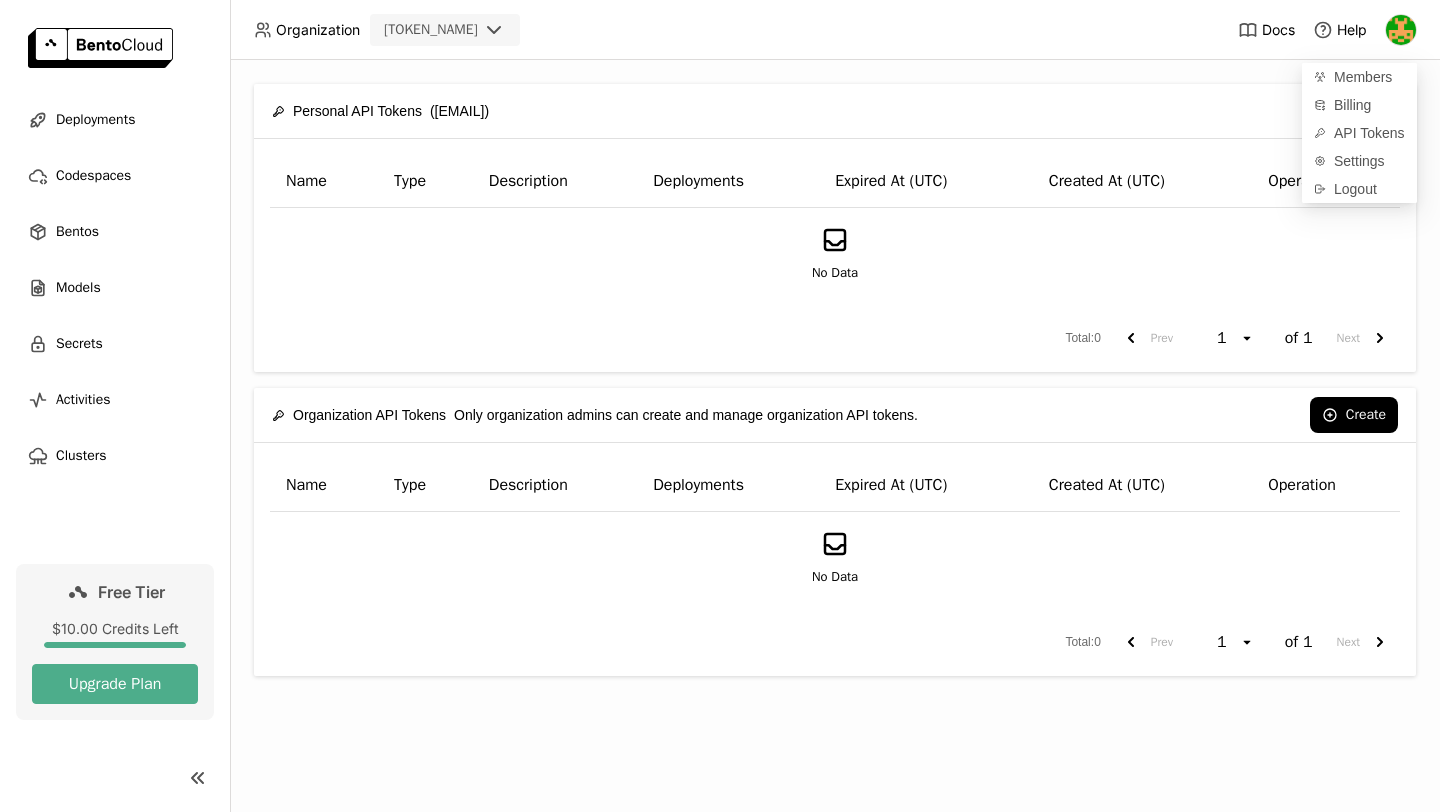 click on "Name Type Description Deployments Expired At (UTC) Created At (UTC) Operation No Data Total :  0 Prev 1 open of 1 Next" at bounding box center [835, 255] 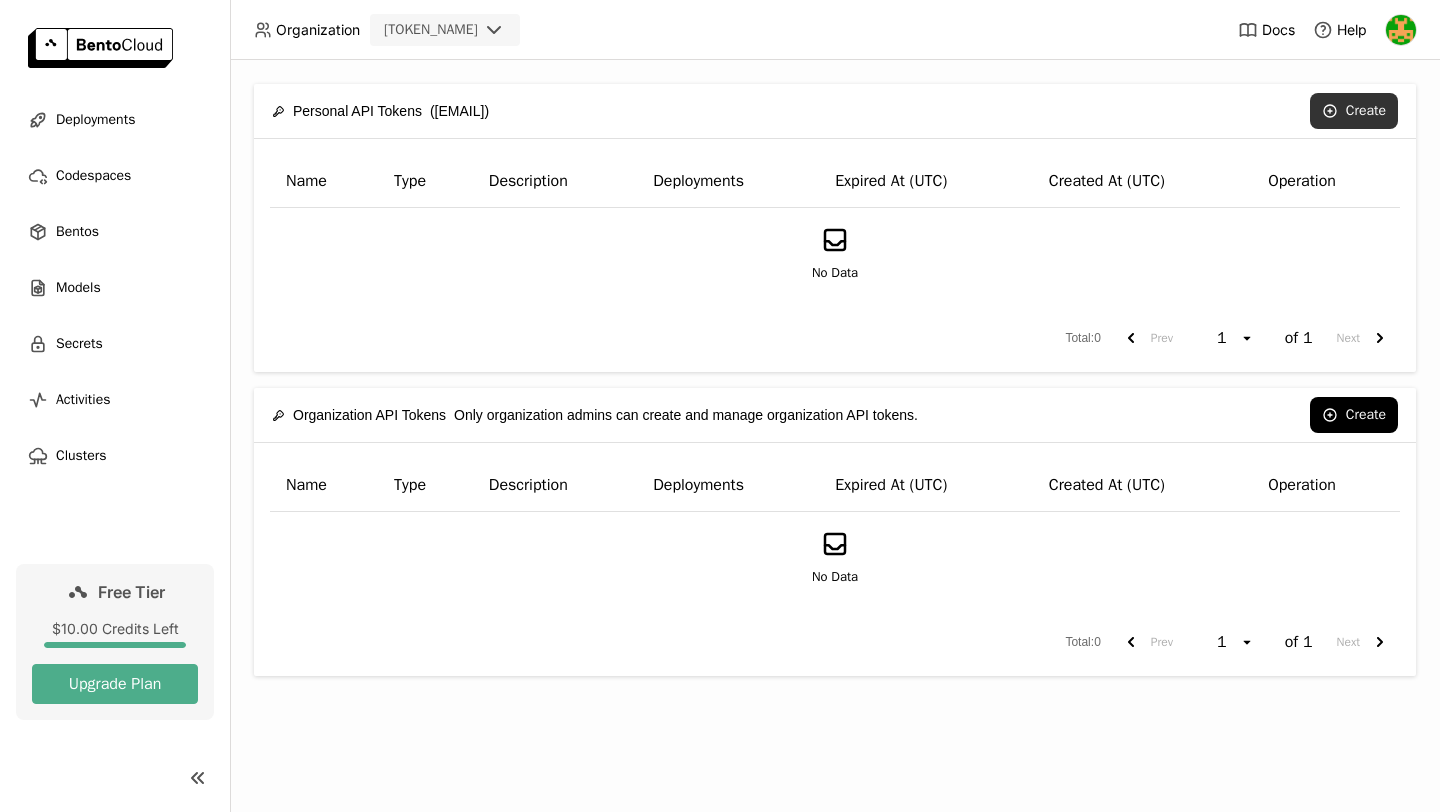 click on "Create" at bounding box center (1354, 111) 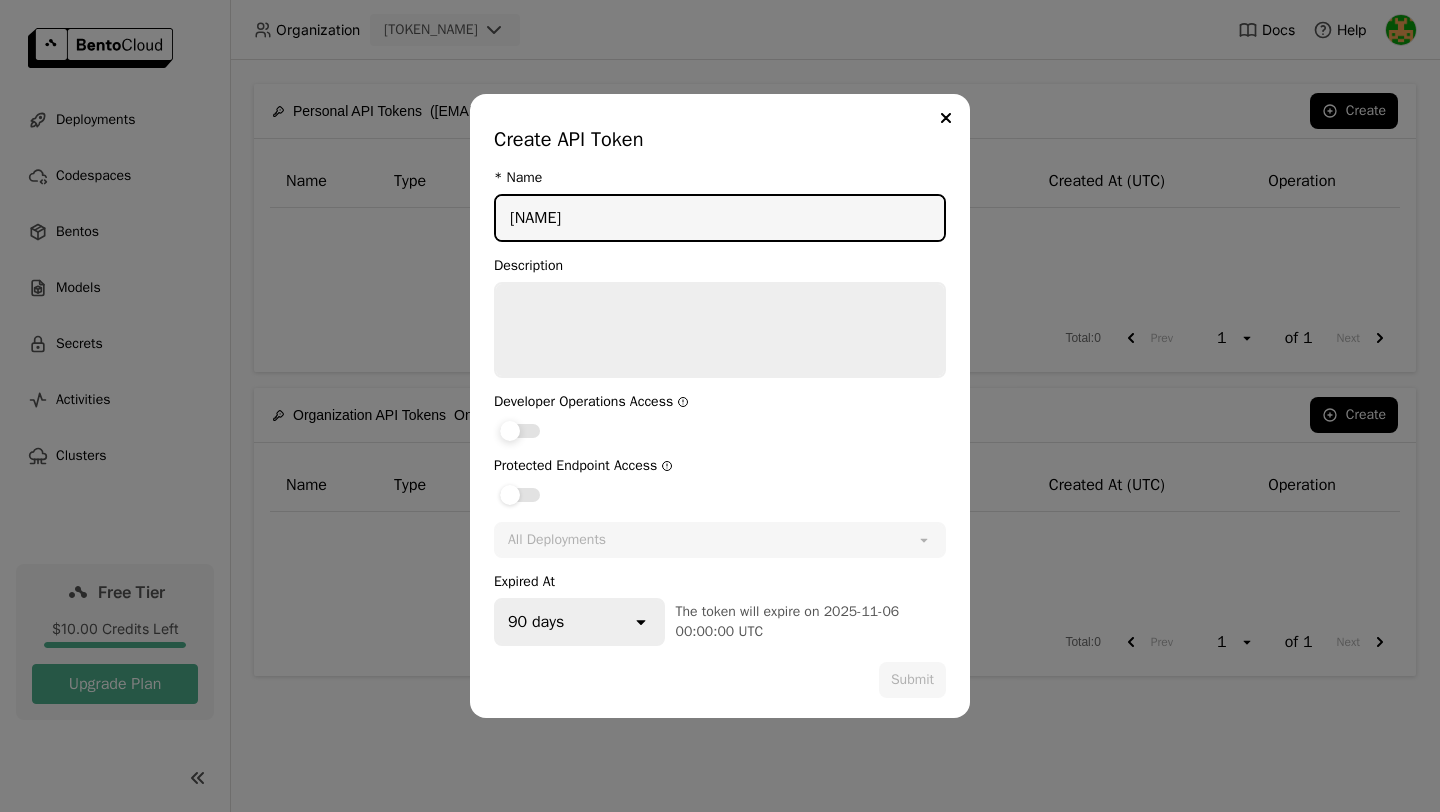 type on "[NAME]" 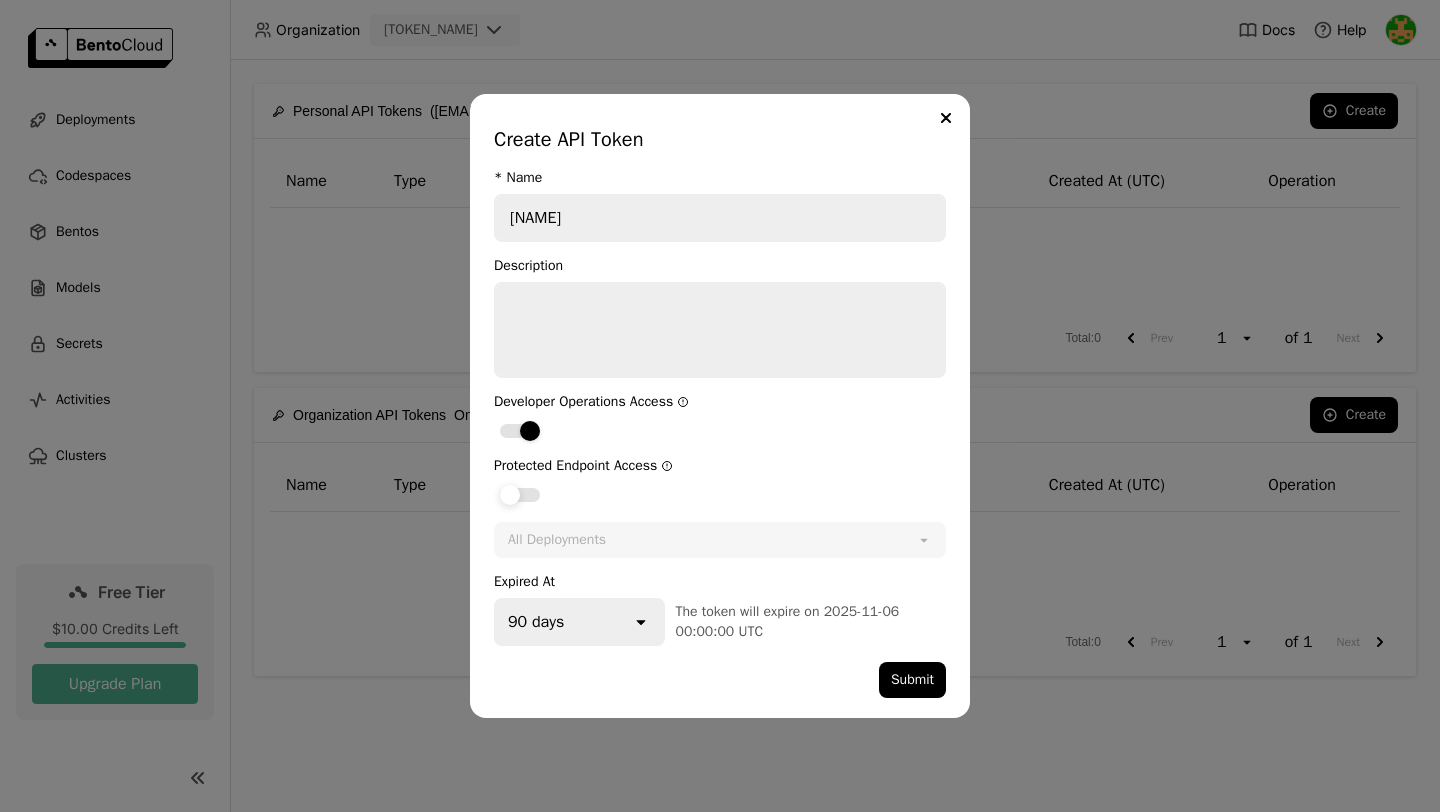 click at bounding box center [510, 495] 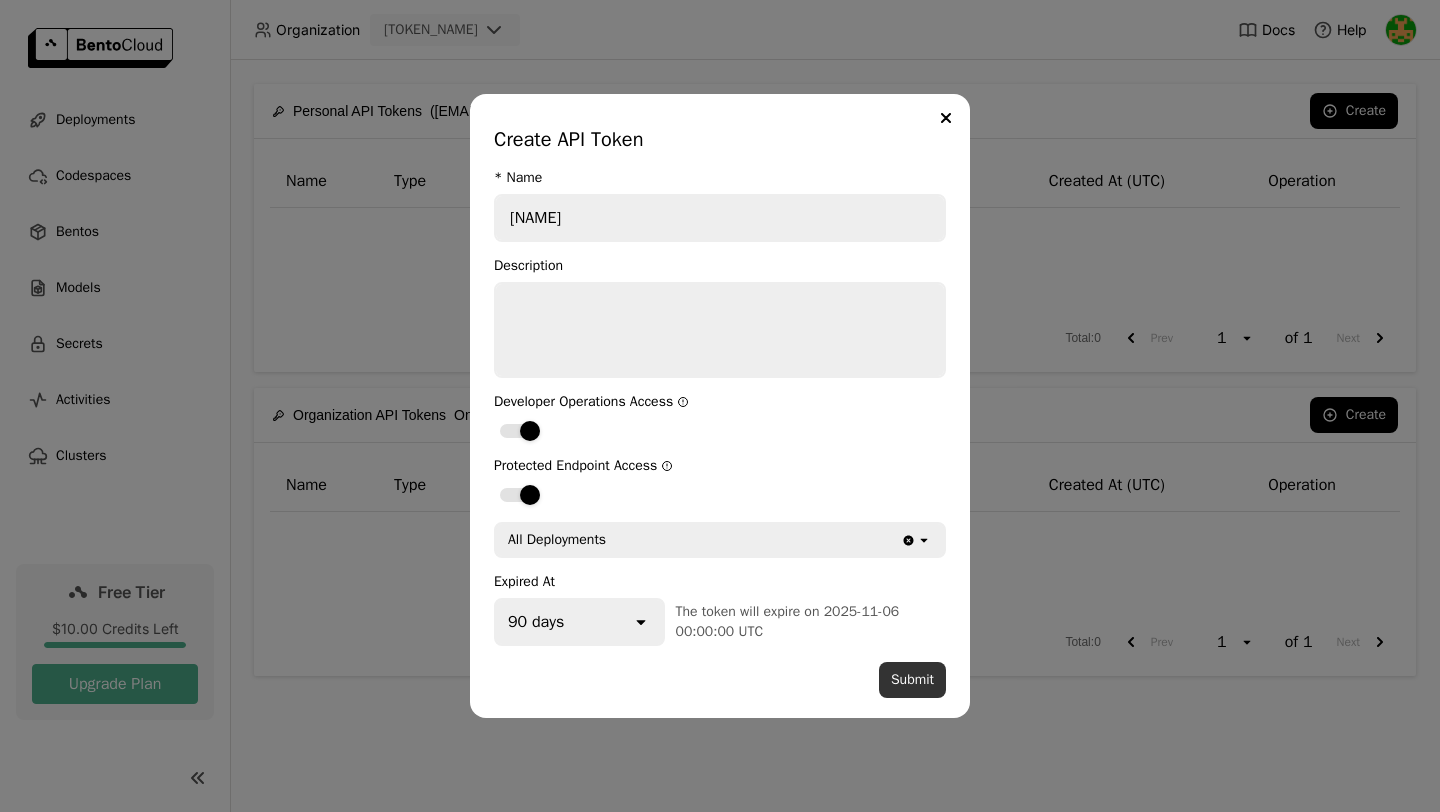 click on "Submit" at bounding box center (912, 680) 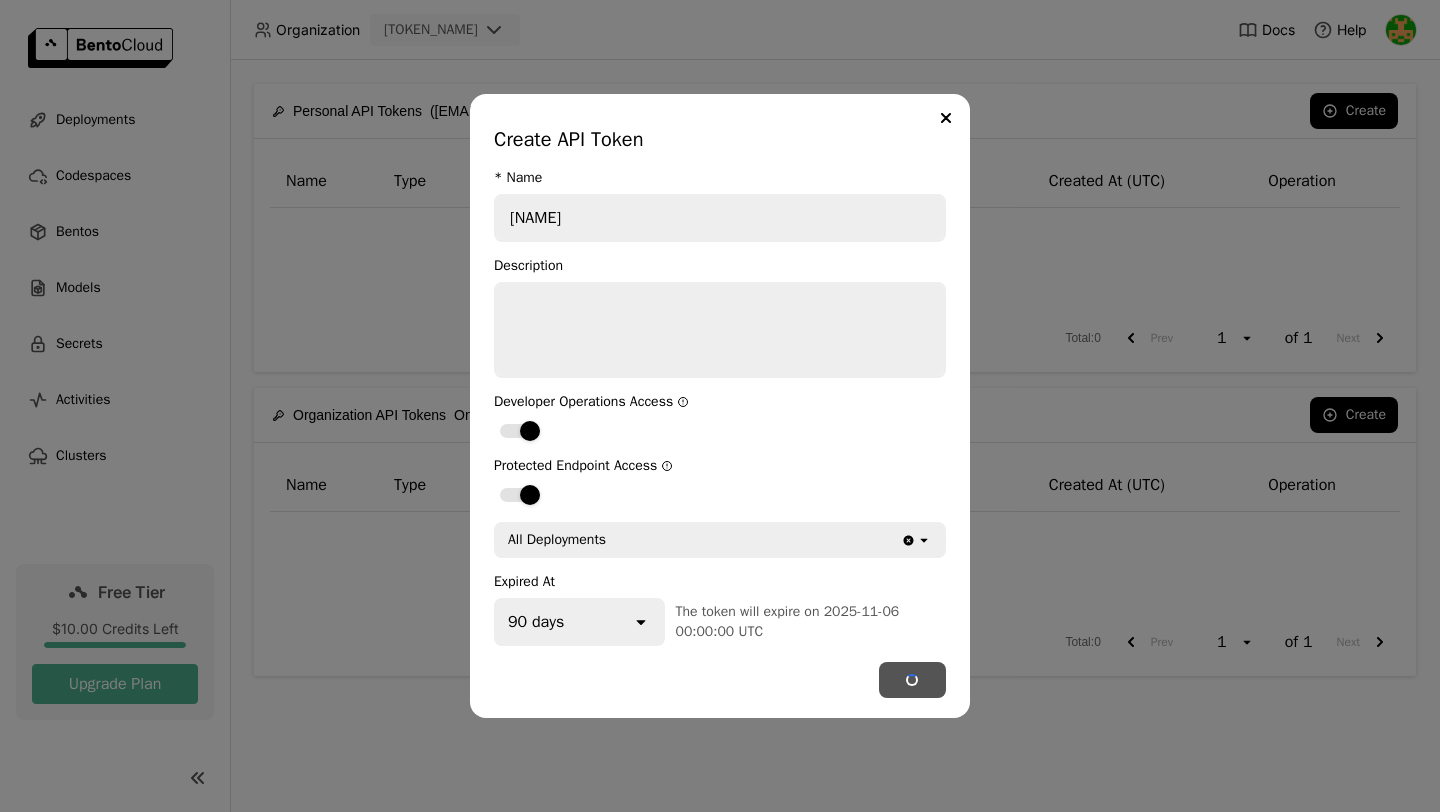 type 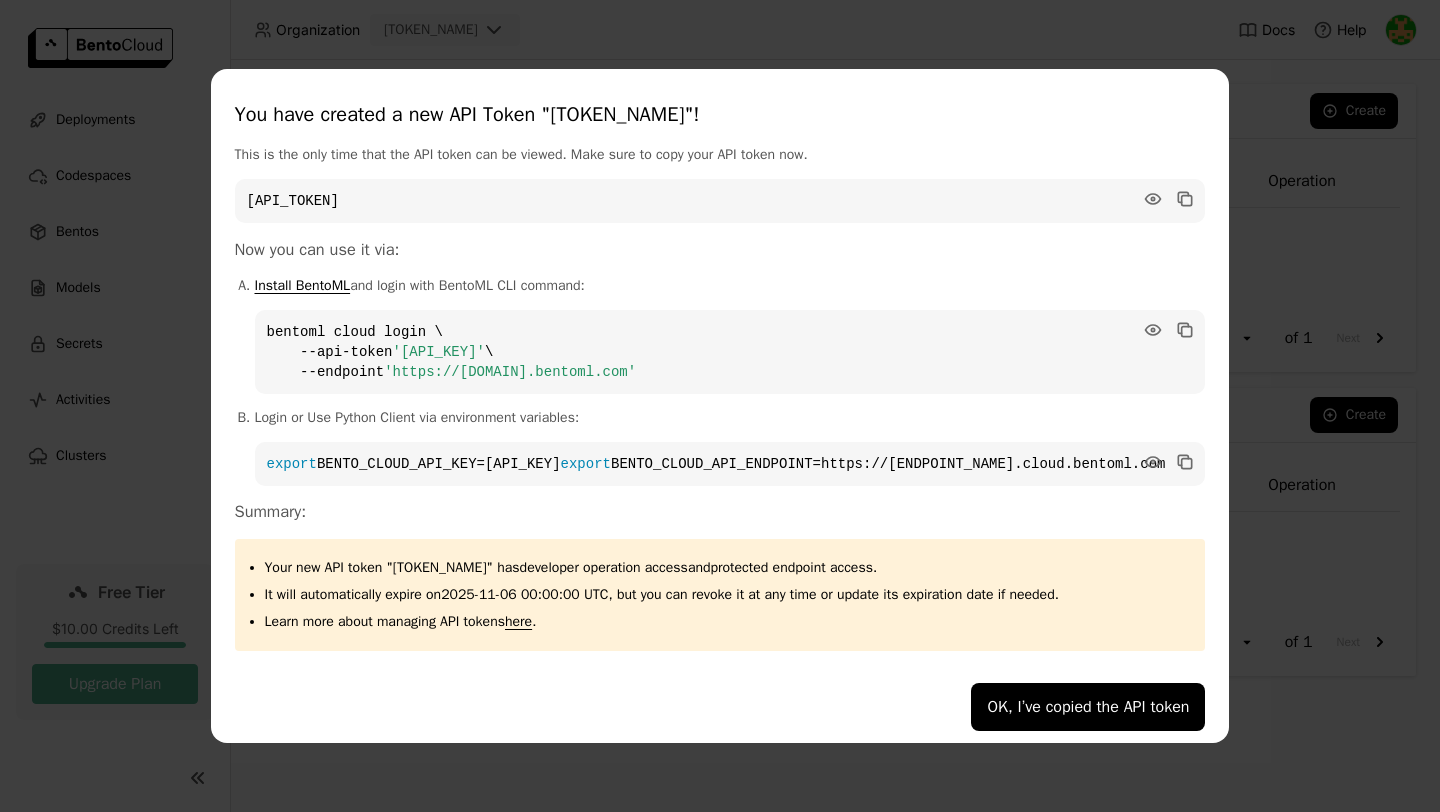 type 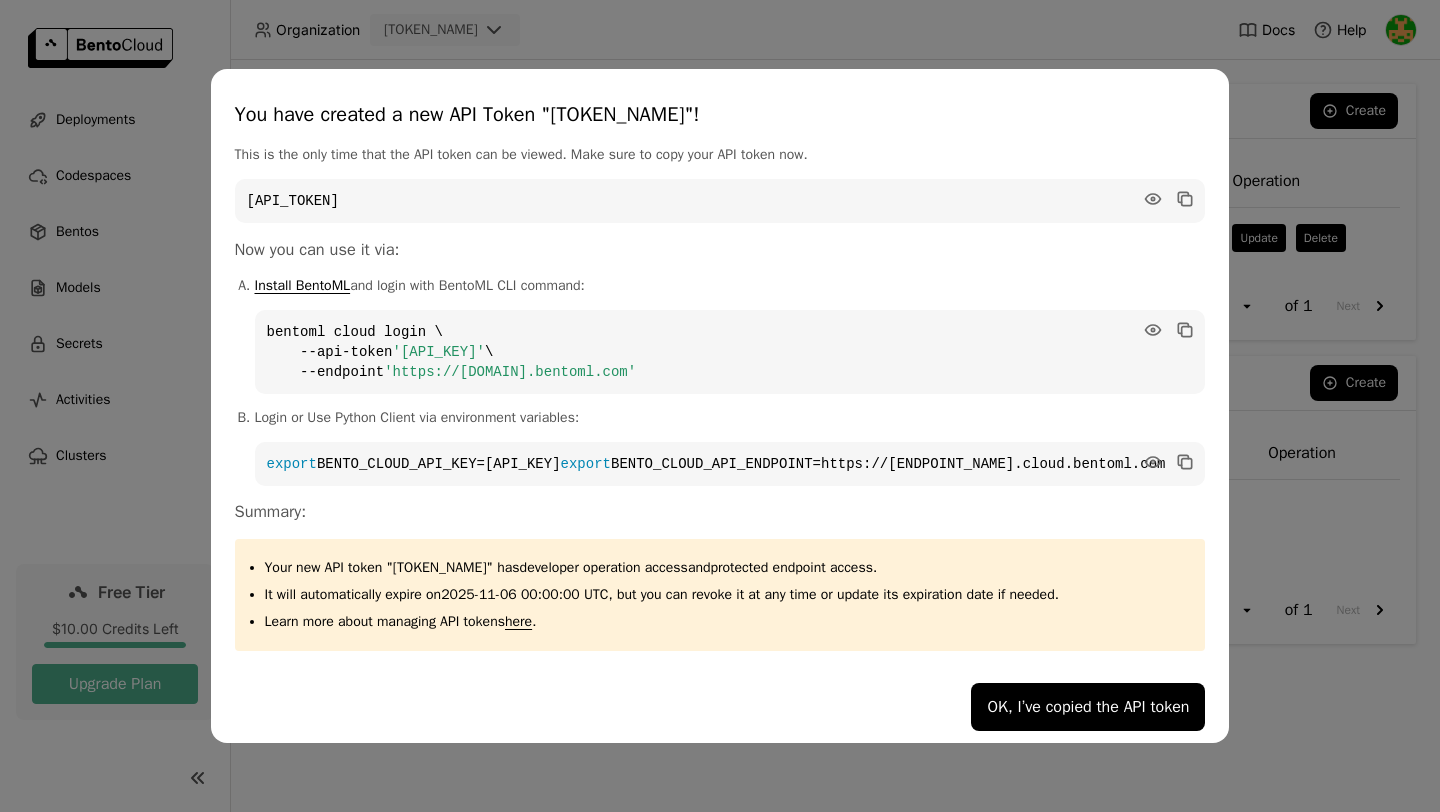 click on "OK, I’ve copied the API token" at bounding box center (720, 707) 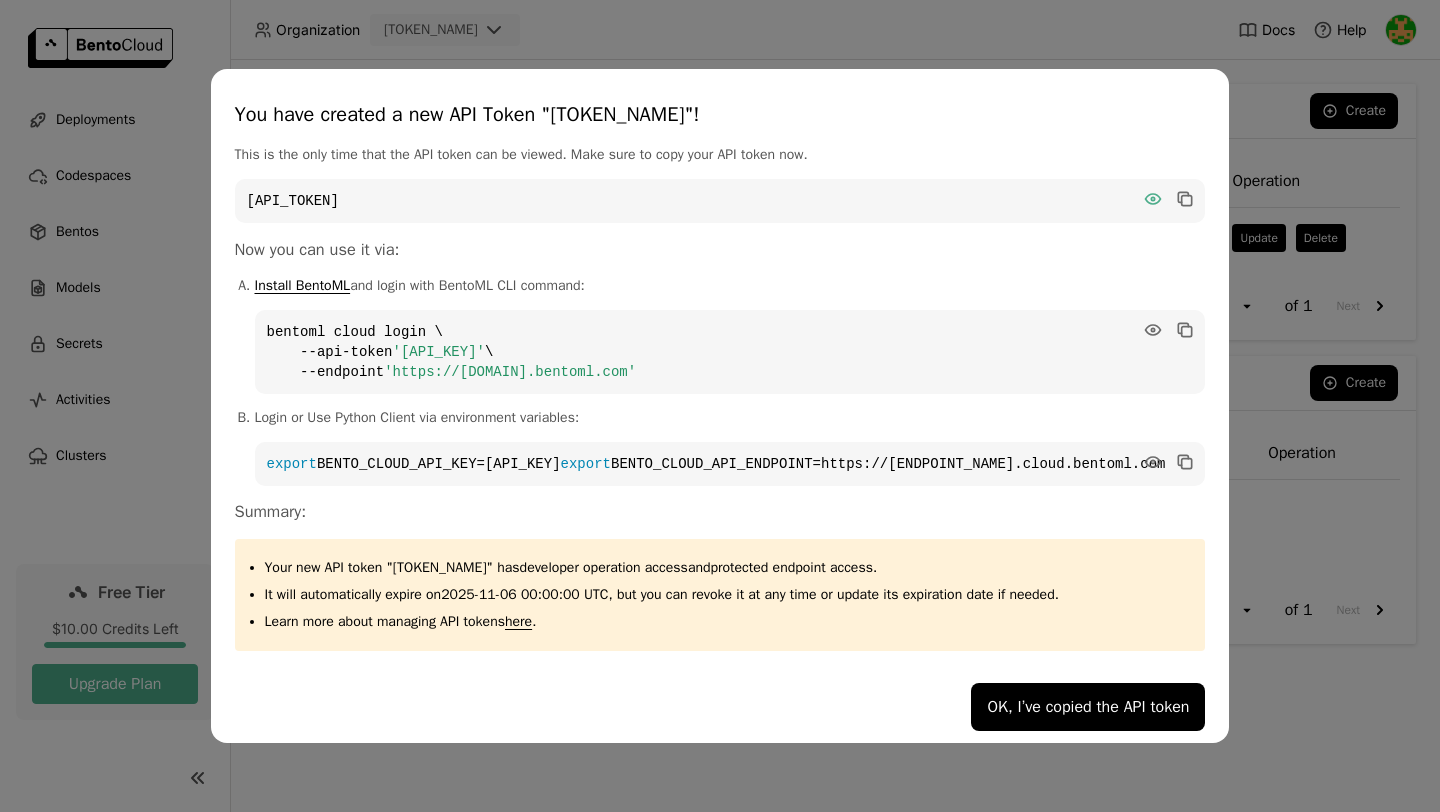 click 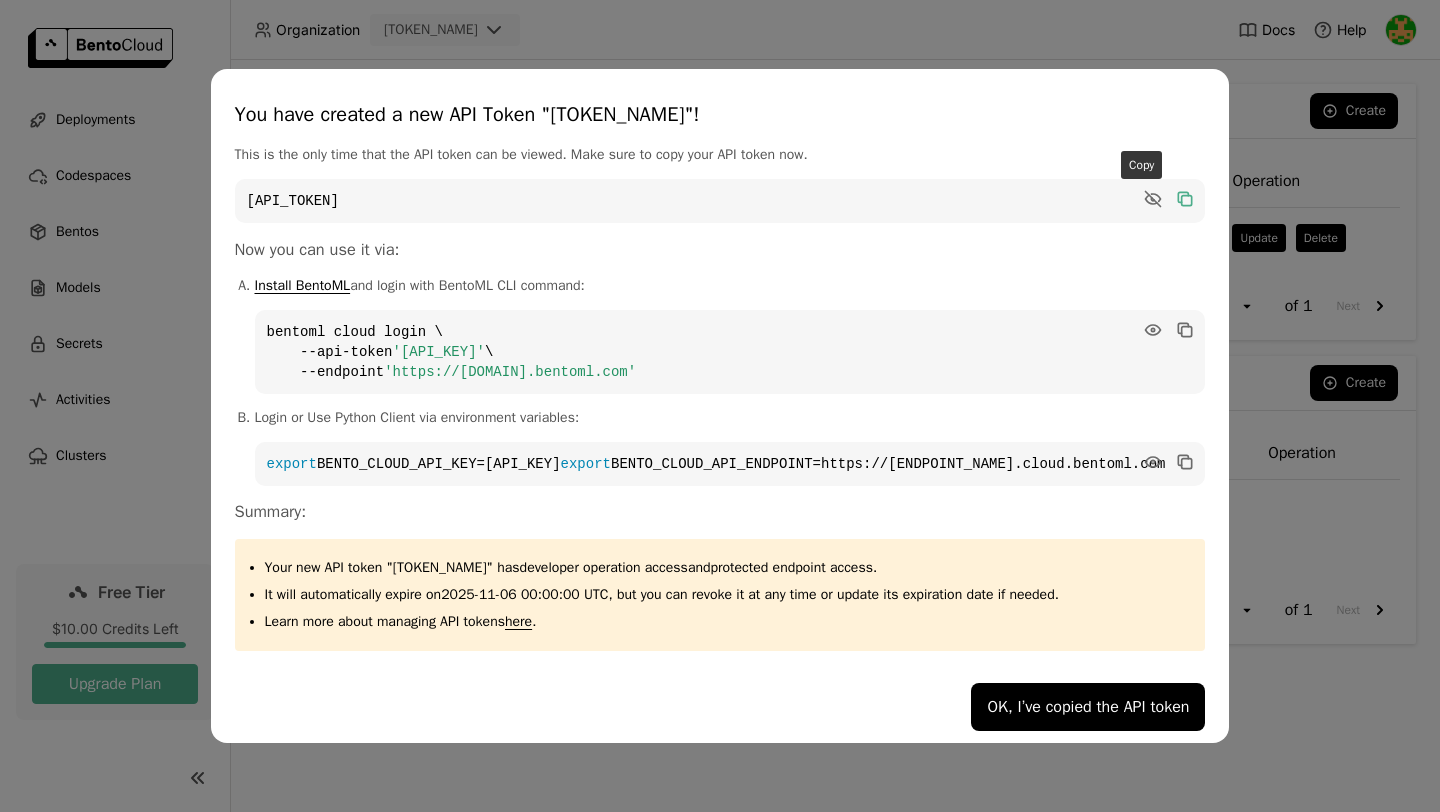 click 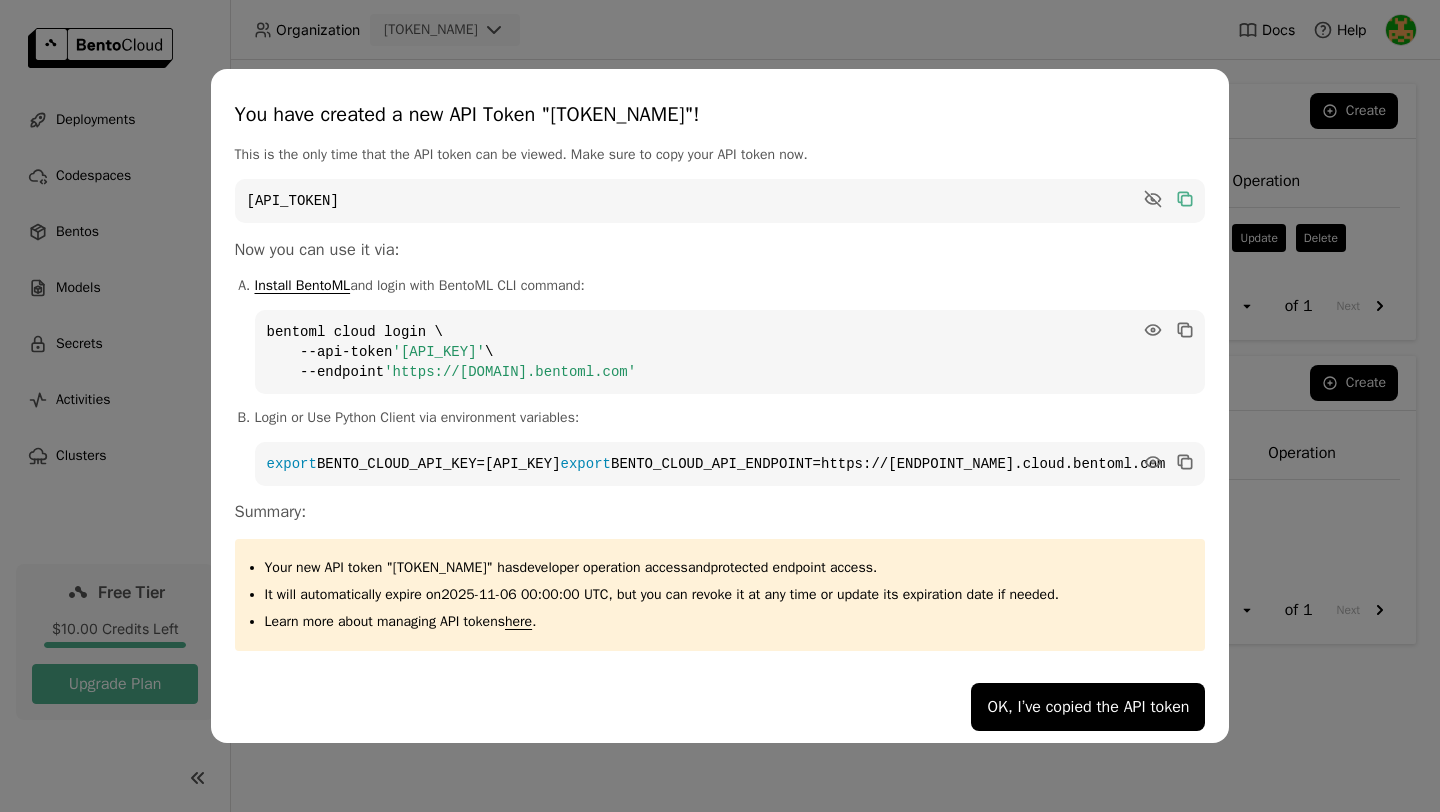 click on "You have created a new API Token "[TOKEN_NAME]"! This is the only time that the API token can be viewed. Make sure to copy your API token now. [API_TOKEN] Now you can use it via: Install BentoML  and login with BentoML CLI command: bentoml cloud login \
--api-token  '[API_TOKEN]'  \
--endpoint  'https://[ENDPOINT_NAME].cloud.bentoml.com' Login or Use Python Client via environment variables: export  BENTO_CLOUD_API_KEY=[API_TOKEN]
export  BENTO_CLOUD_API_ENDPOINT=https://[ENDPOINT_NAME].cloud.bentoml.com Summary: Your new API token "[TOKEN_NAME]" has  developer operation access  and  protected endpoint access . It will automatically expire on  [DATE] , but you can revoke it at any time or update its expiration date if needed. Learn more about managing API tokens  here . OK, I’ve copied the API token" at bounding box center [720, 406] 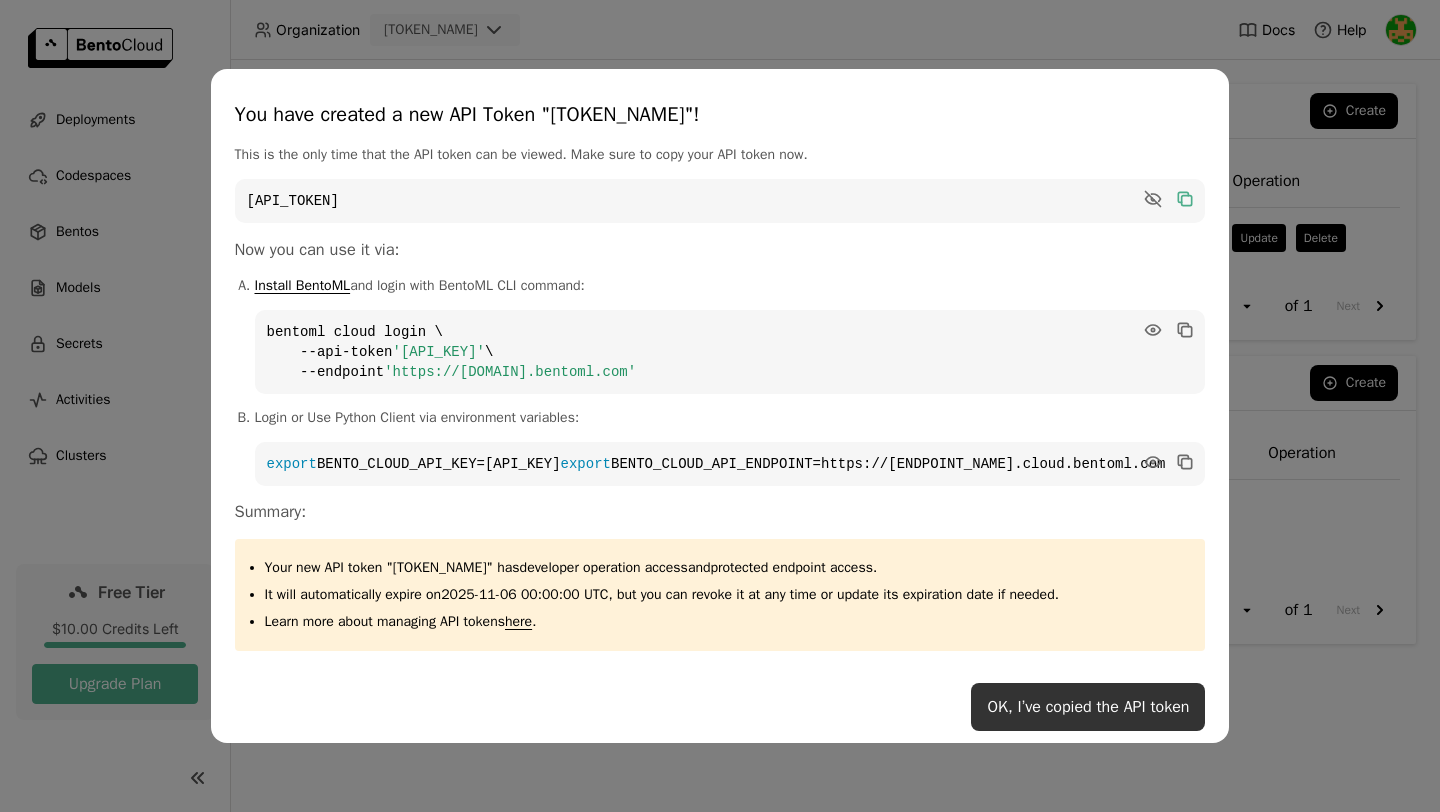 click on "OK, I’ve copied the API token" at bounding box center (1088, 707) 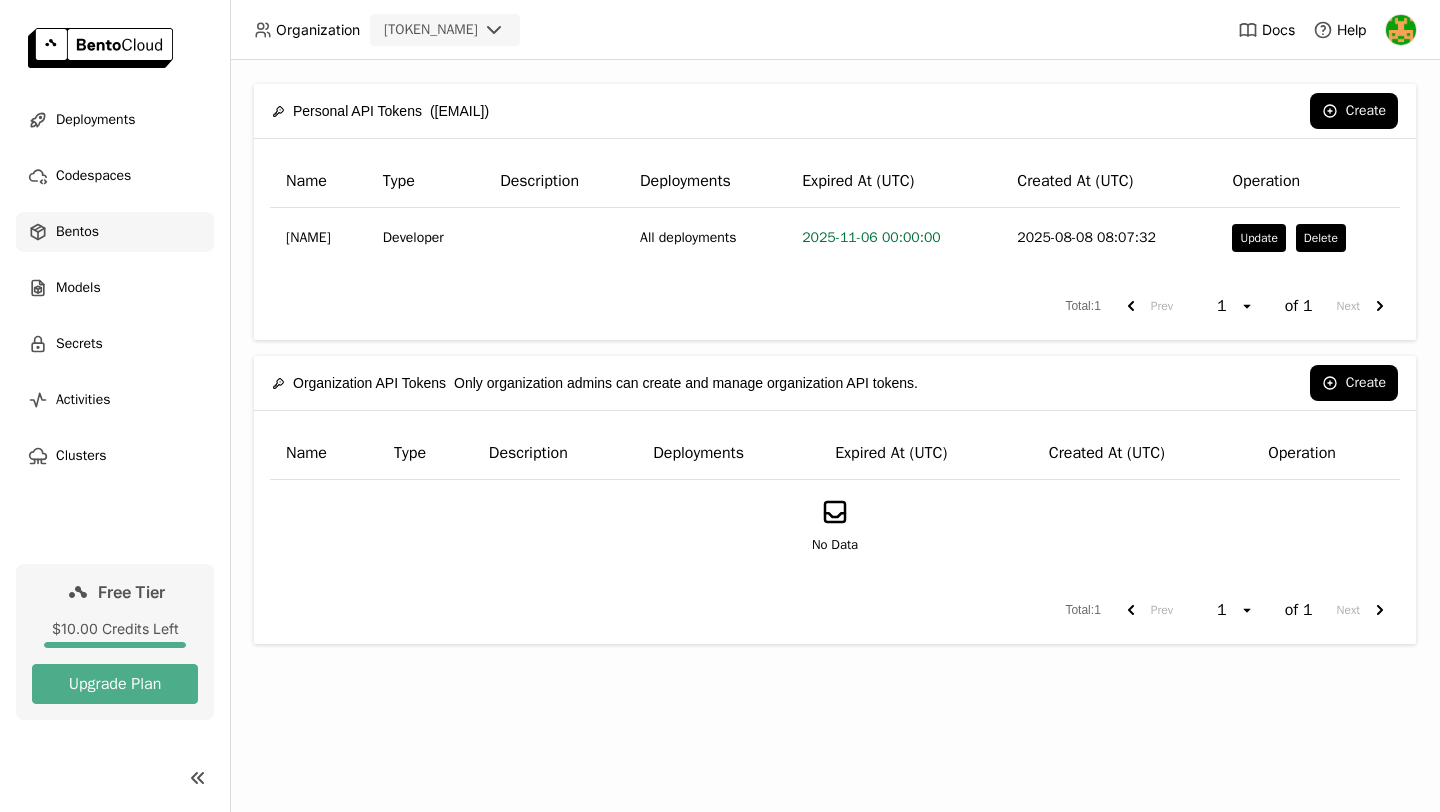 click on "Bentos" at bounding box center (115, 232) 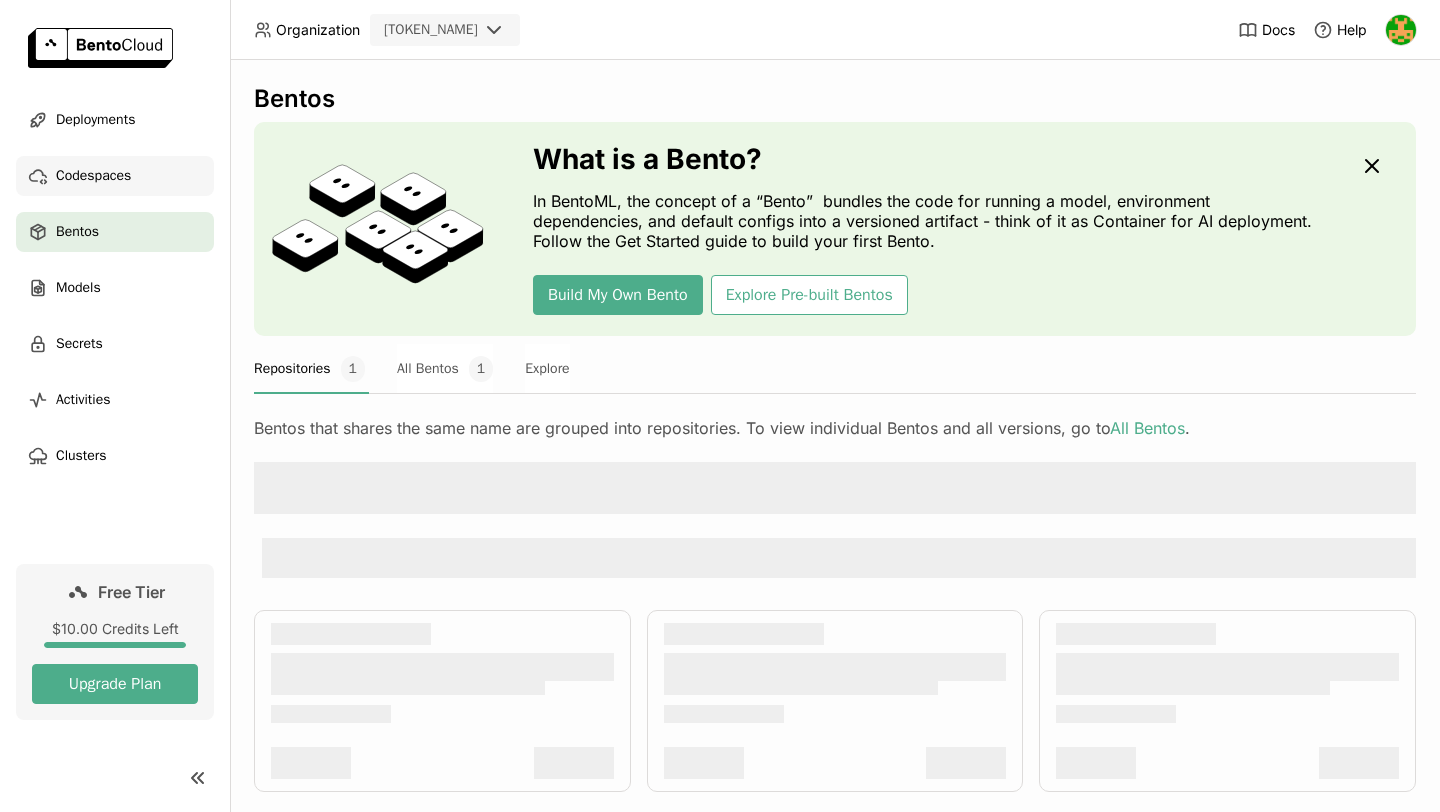 click on "Codespaces" at bounding box center (115, 176) 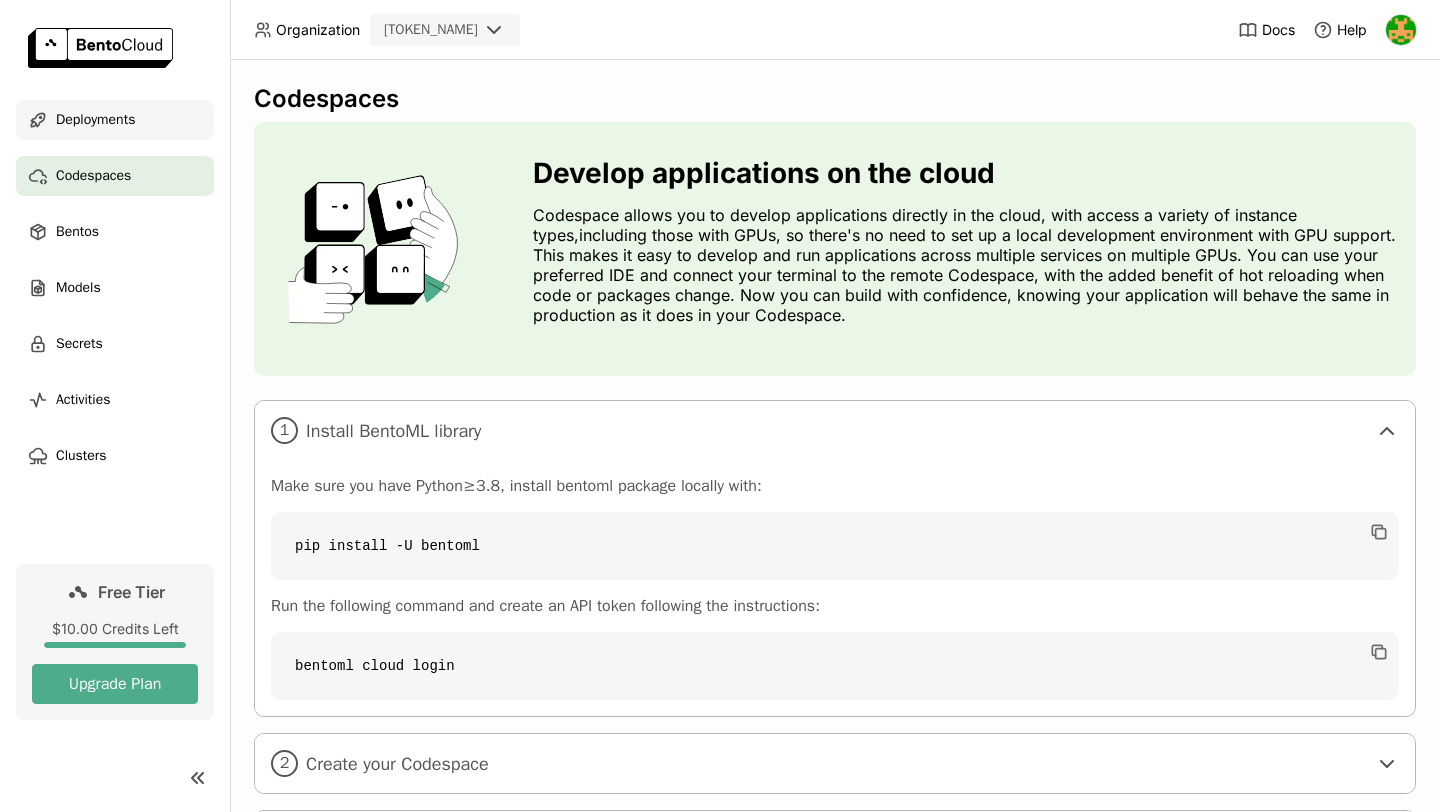 click on "Deployments" at bounding box center [115, 120] 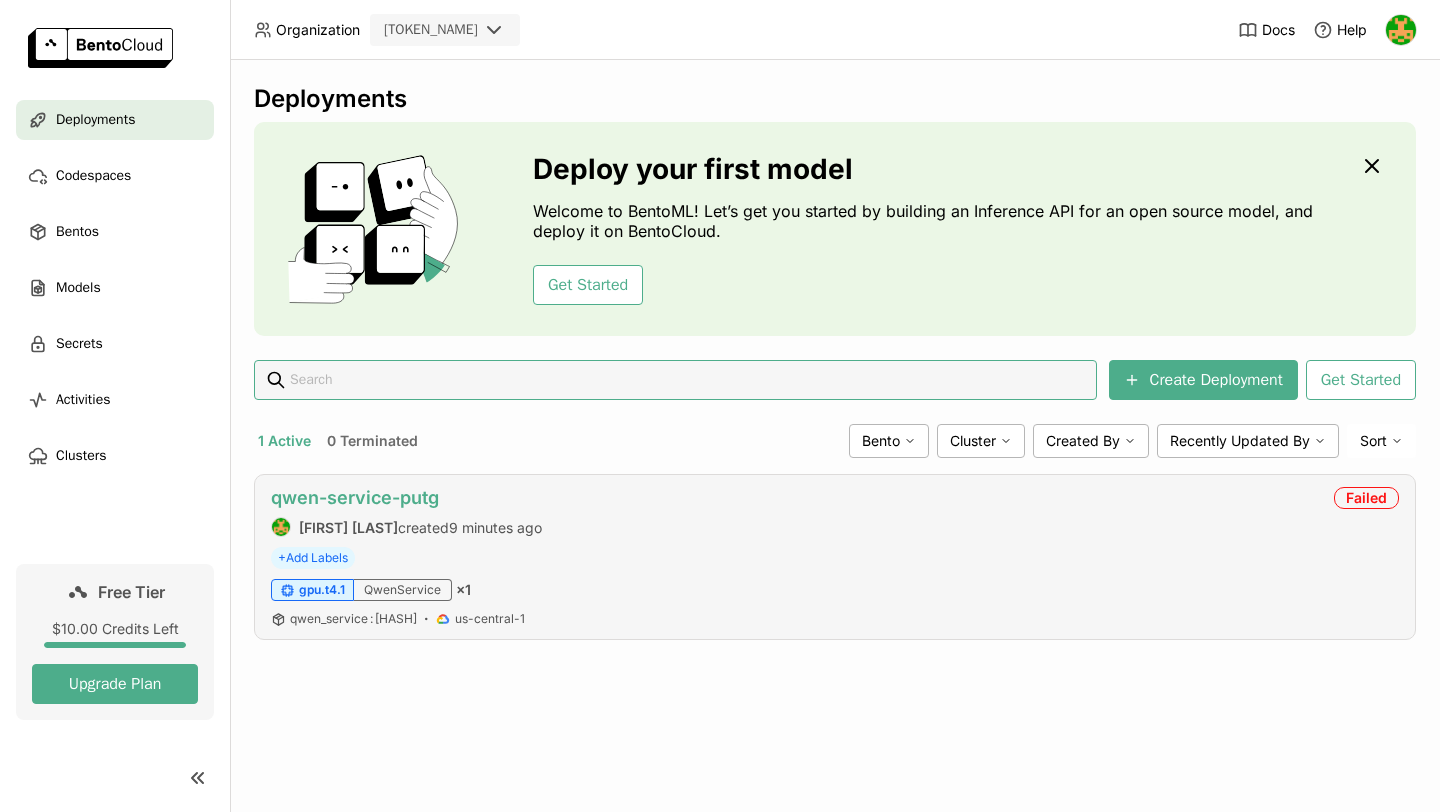 click on "qwen-service-putg" at bounding box center (355, 497) 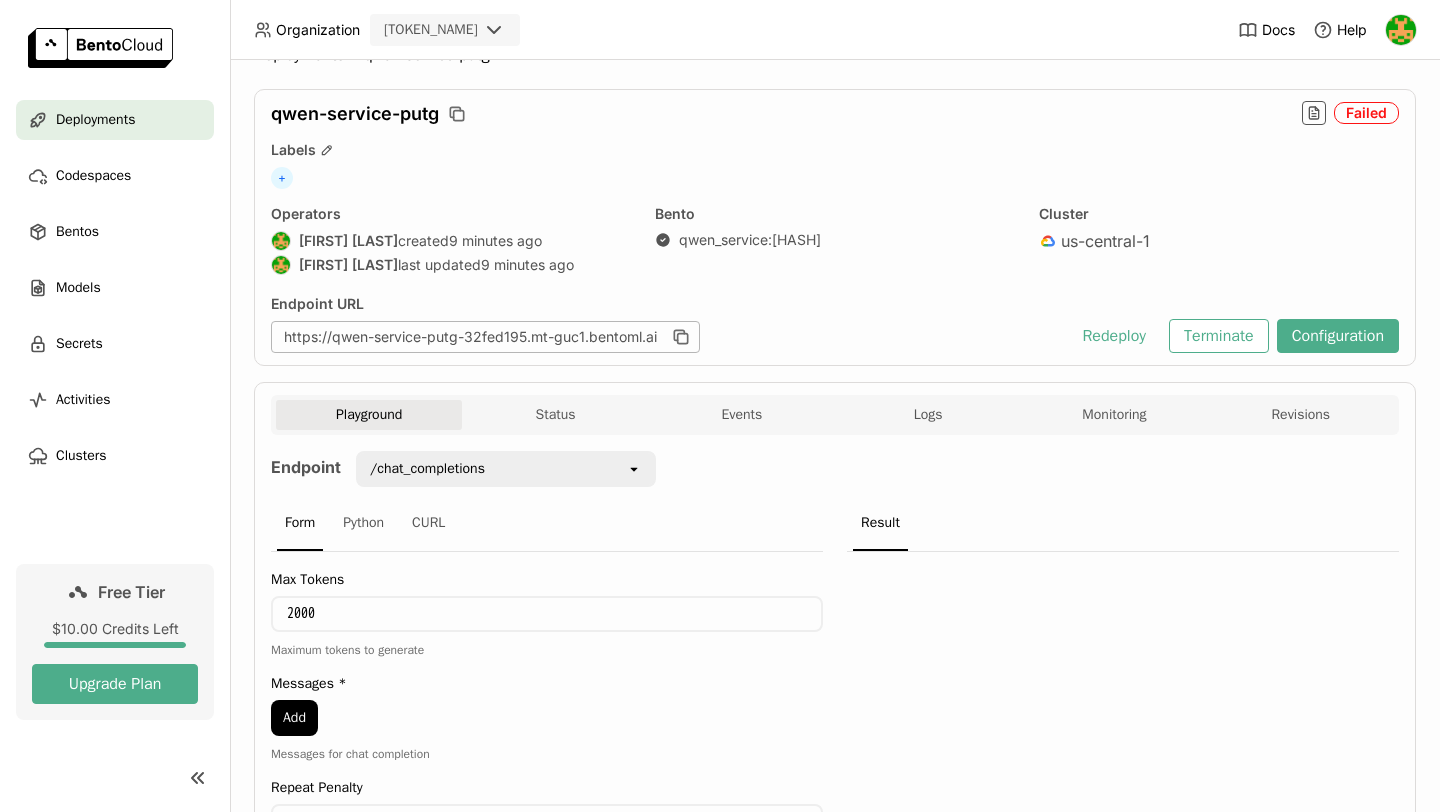 scroll, scrollTop: 216, scrollLeft: 0, axis: vertical 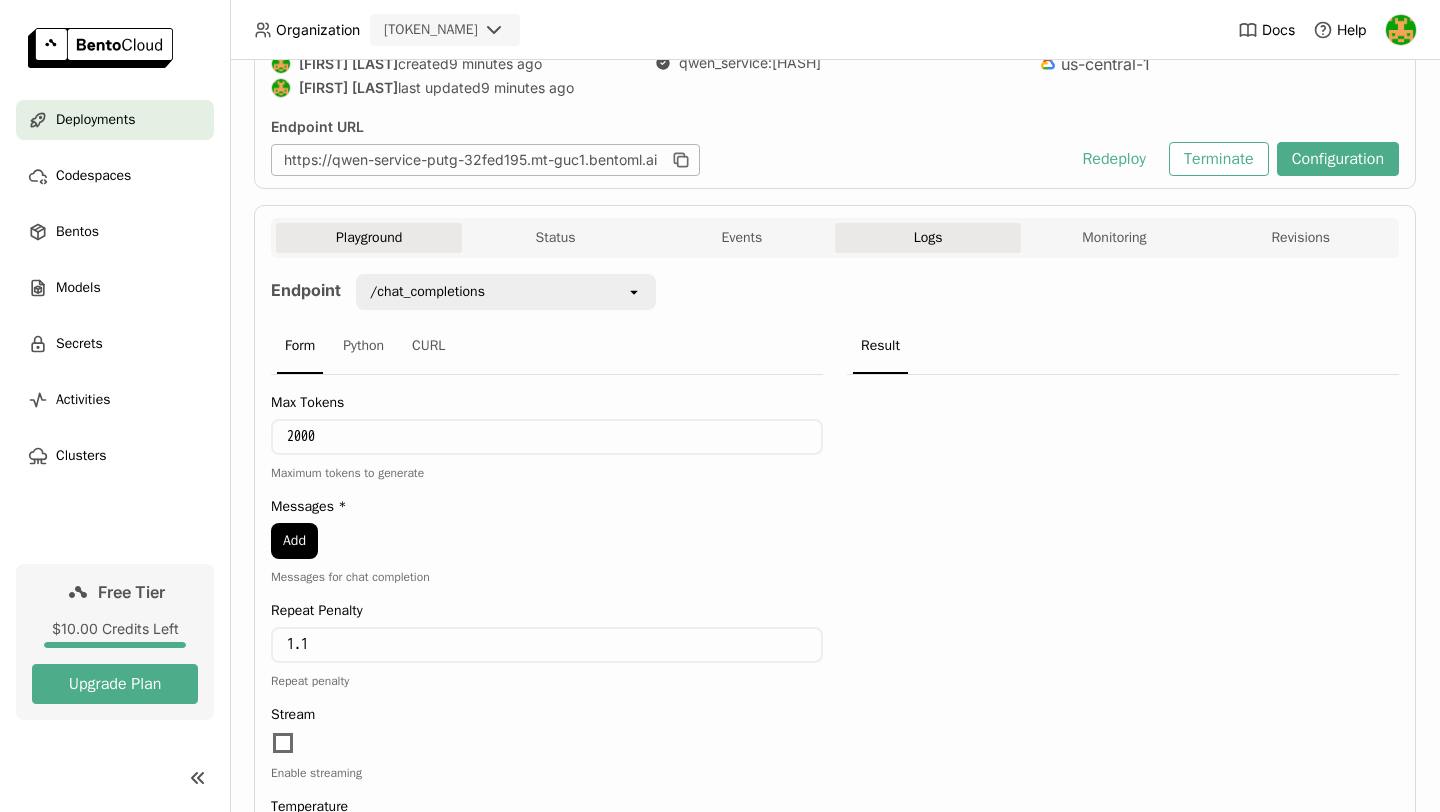 click on "Logs" at bounding box center [928, 238] 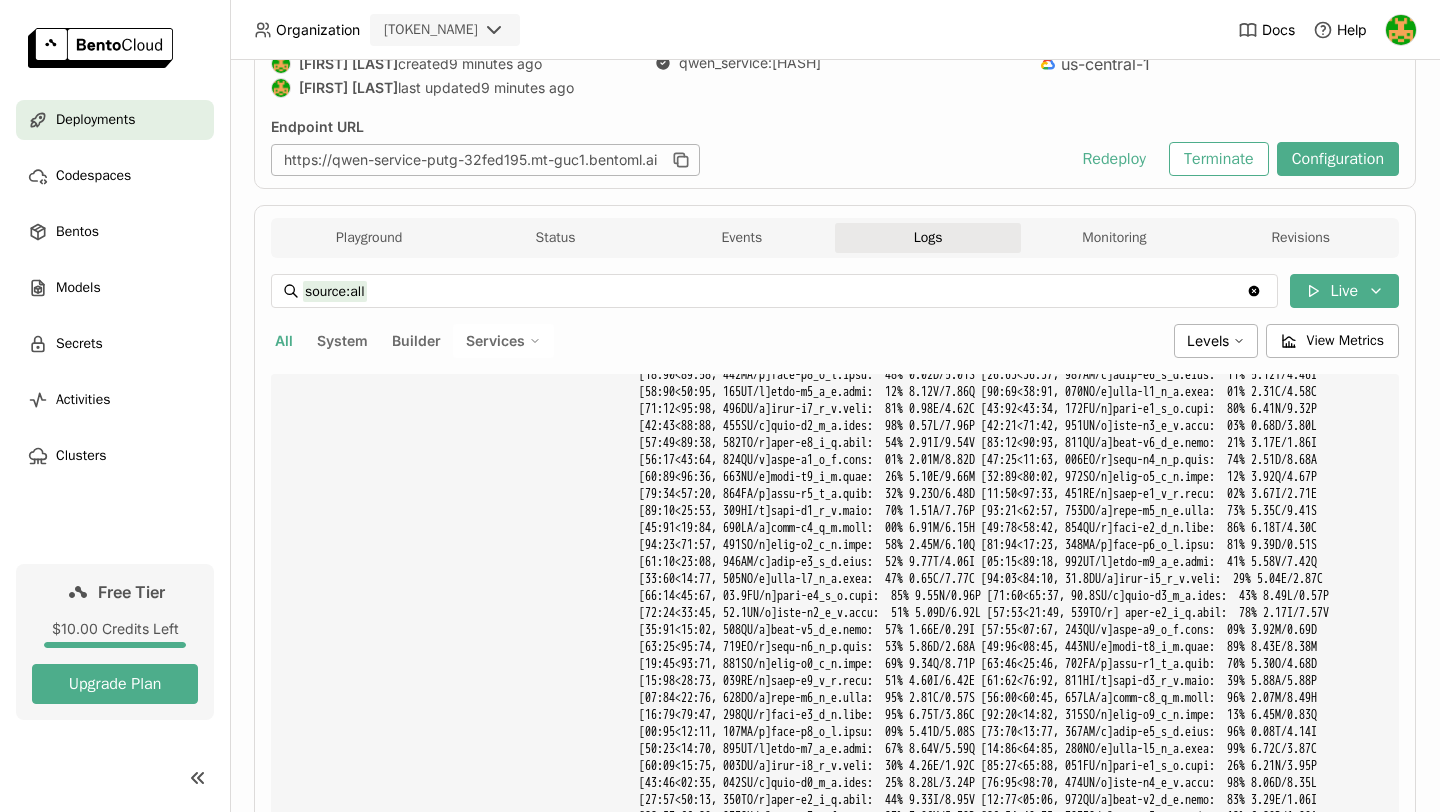 scroll, scrollTop: 11040, scrollLeft: 0, axis: vertical 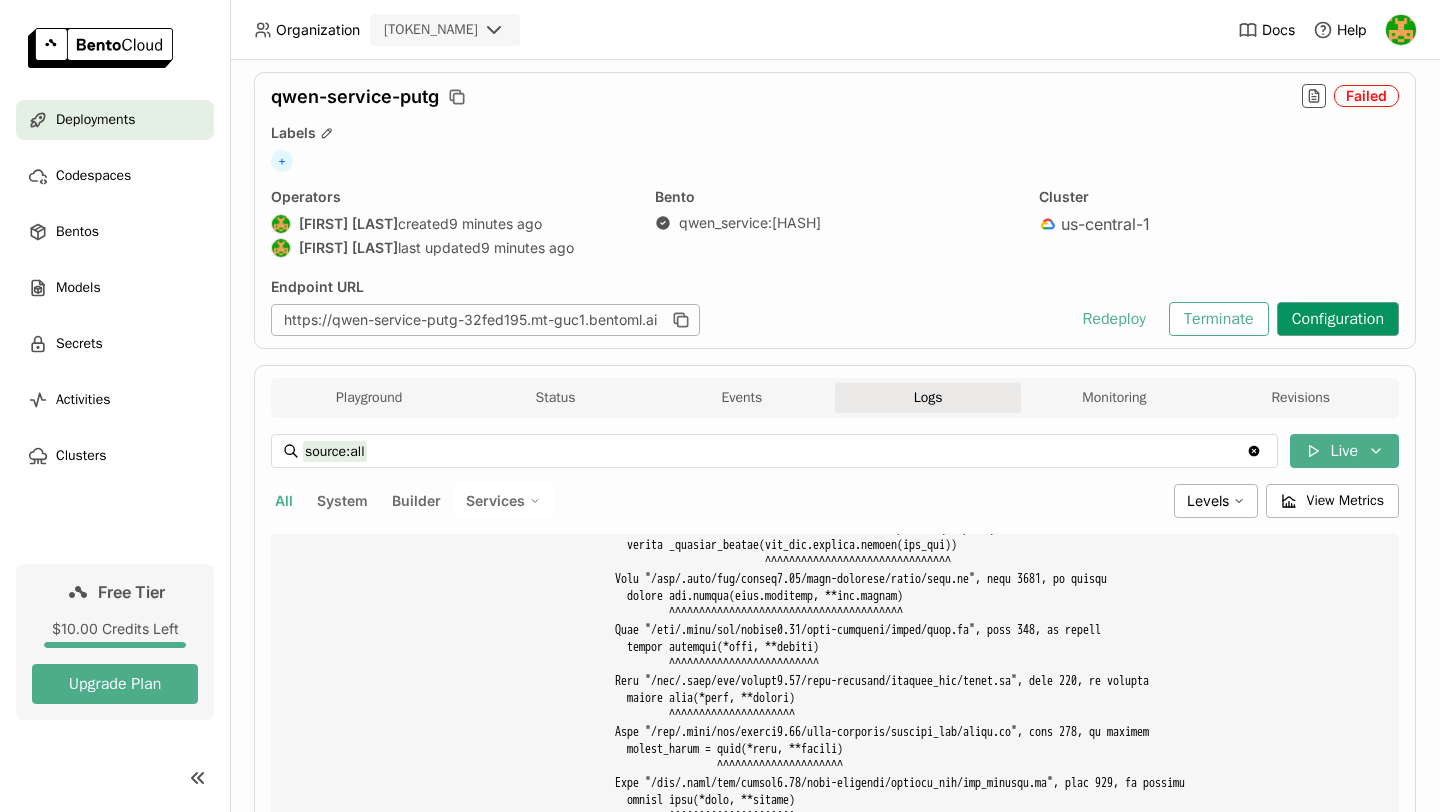 click on "Configuration" at bounding box center [1338, 319] 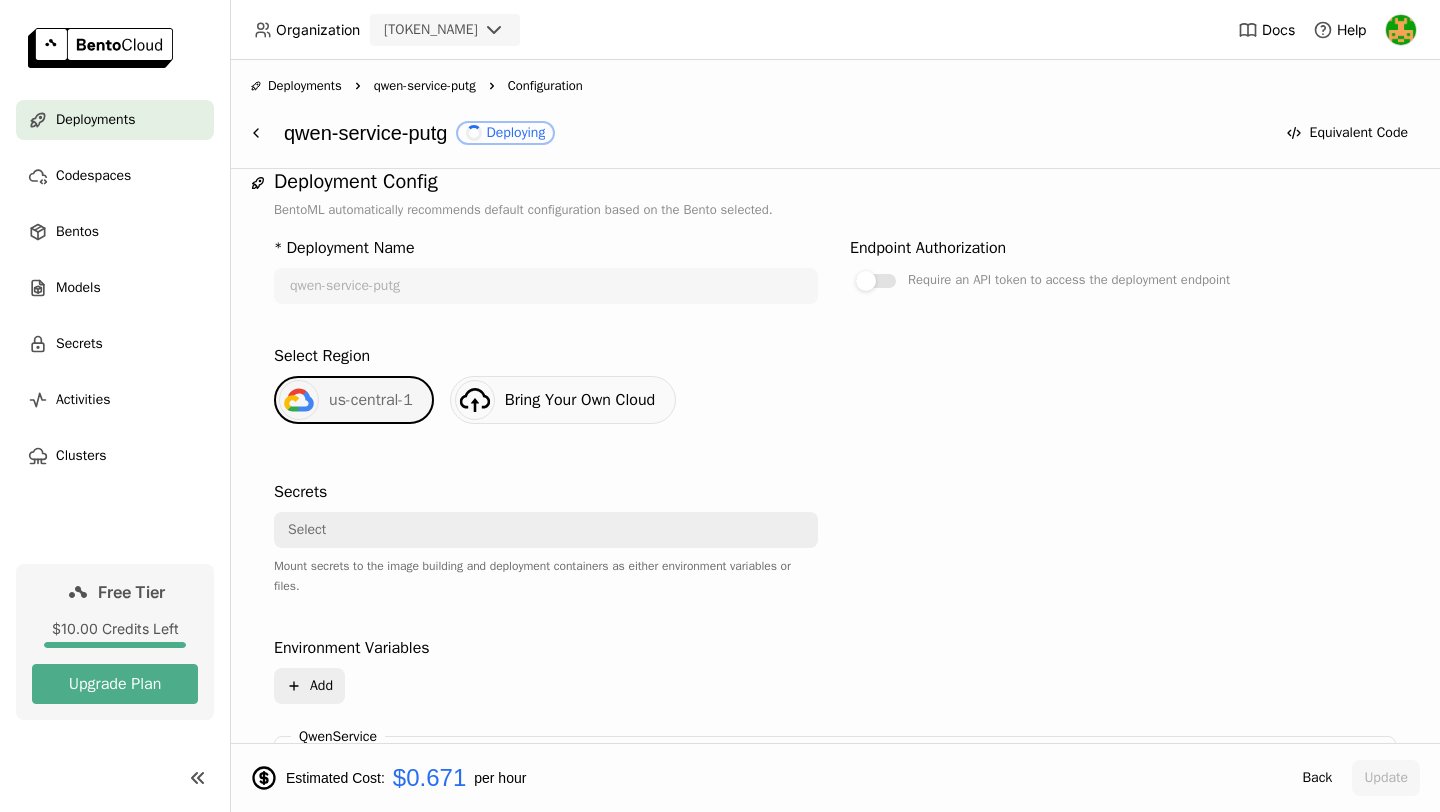 scroll, scrollTop: 0, scrollLeft: 0, axis: both 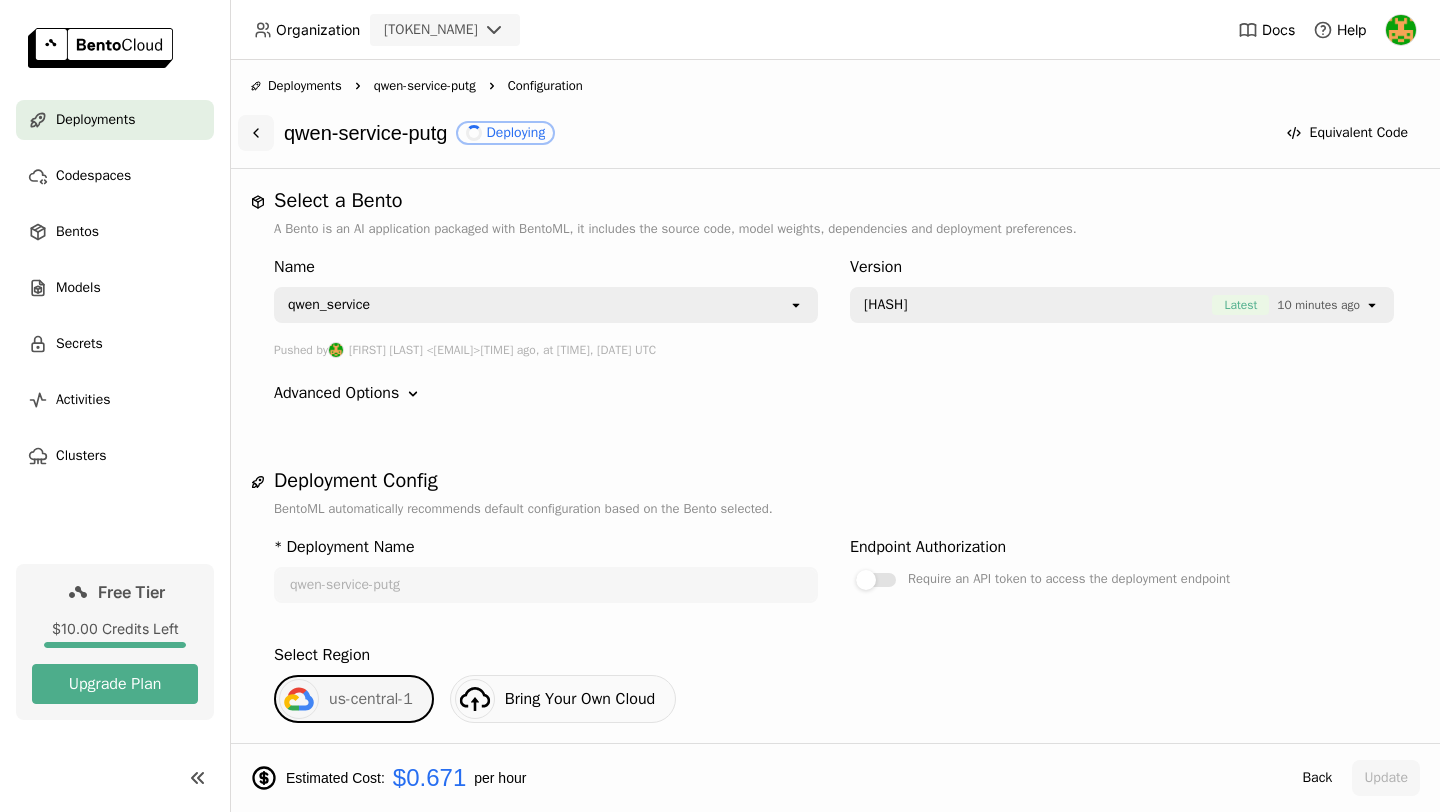 click at bounding box center (256, 133) 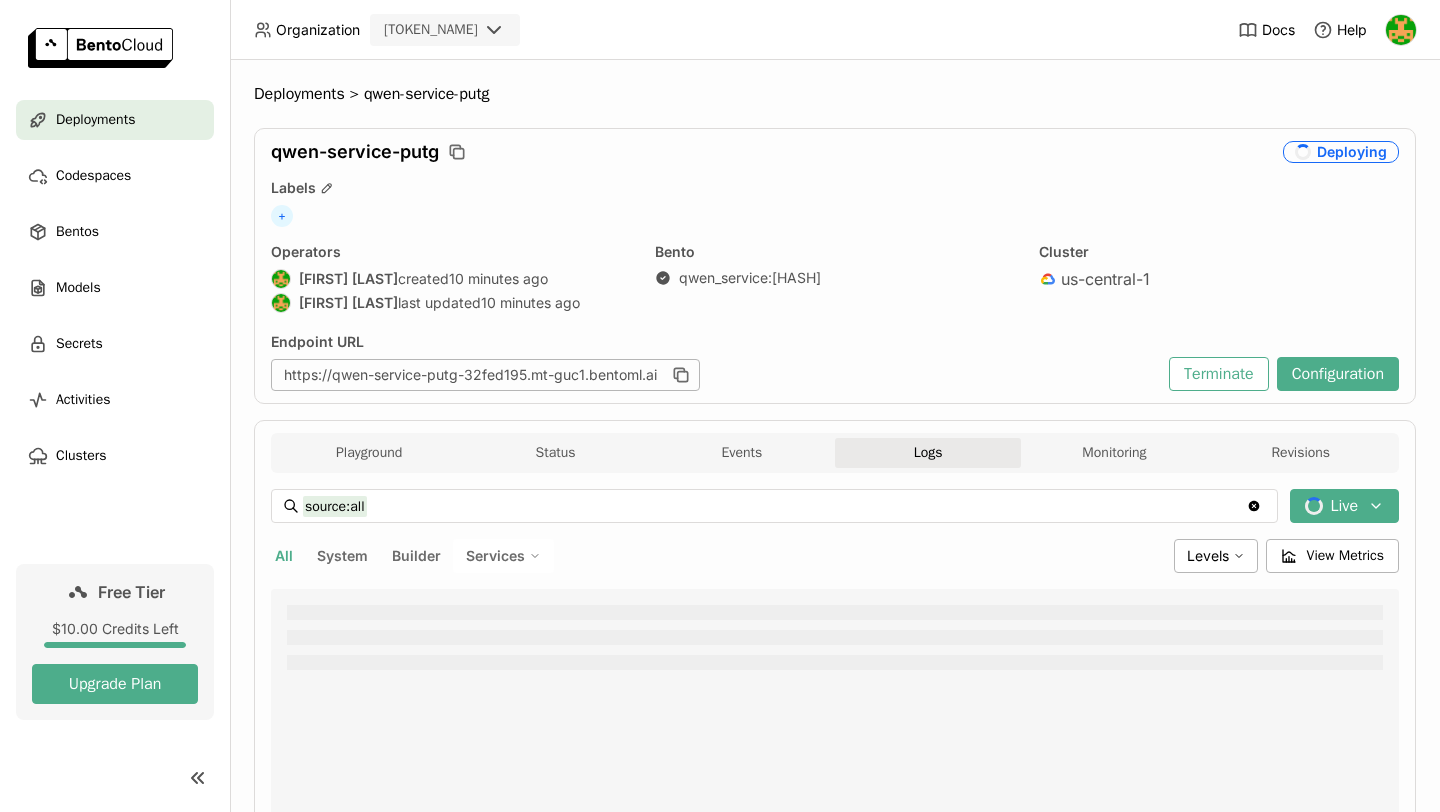 scroll, scrollTop: 0, scrollLeft: 0, axis: both 